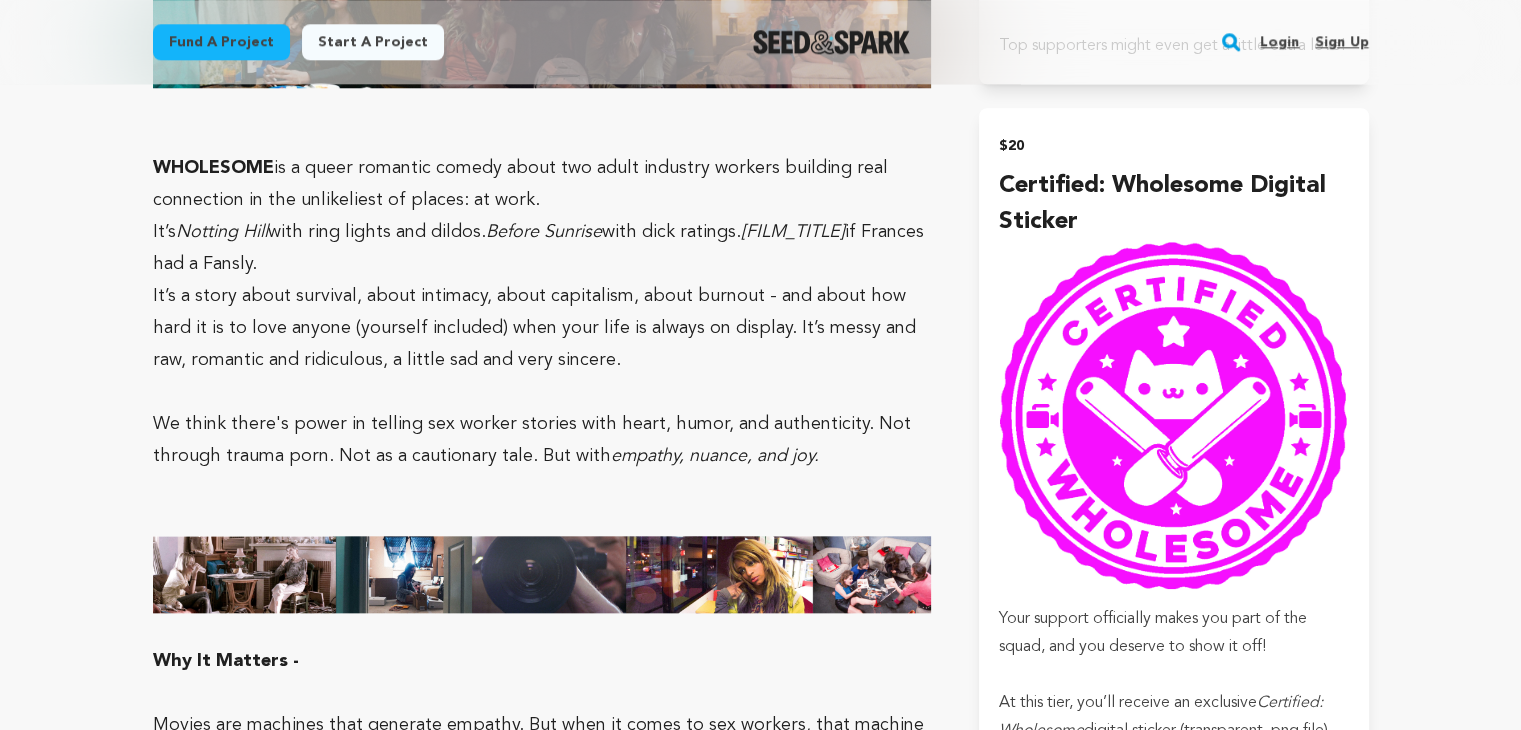 scroll, scrollTop: 2500, scrollLeft: 0, axis: vertical 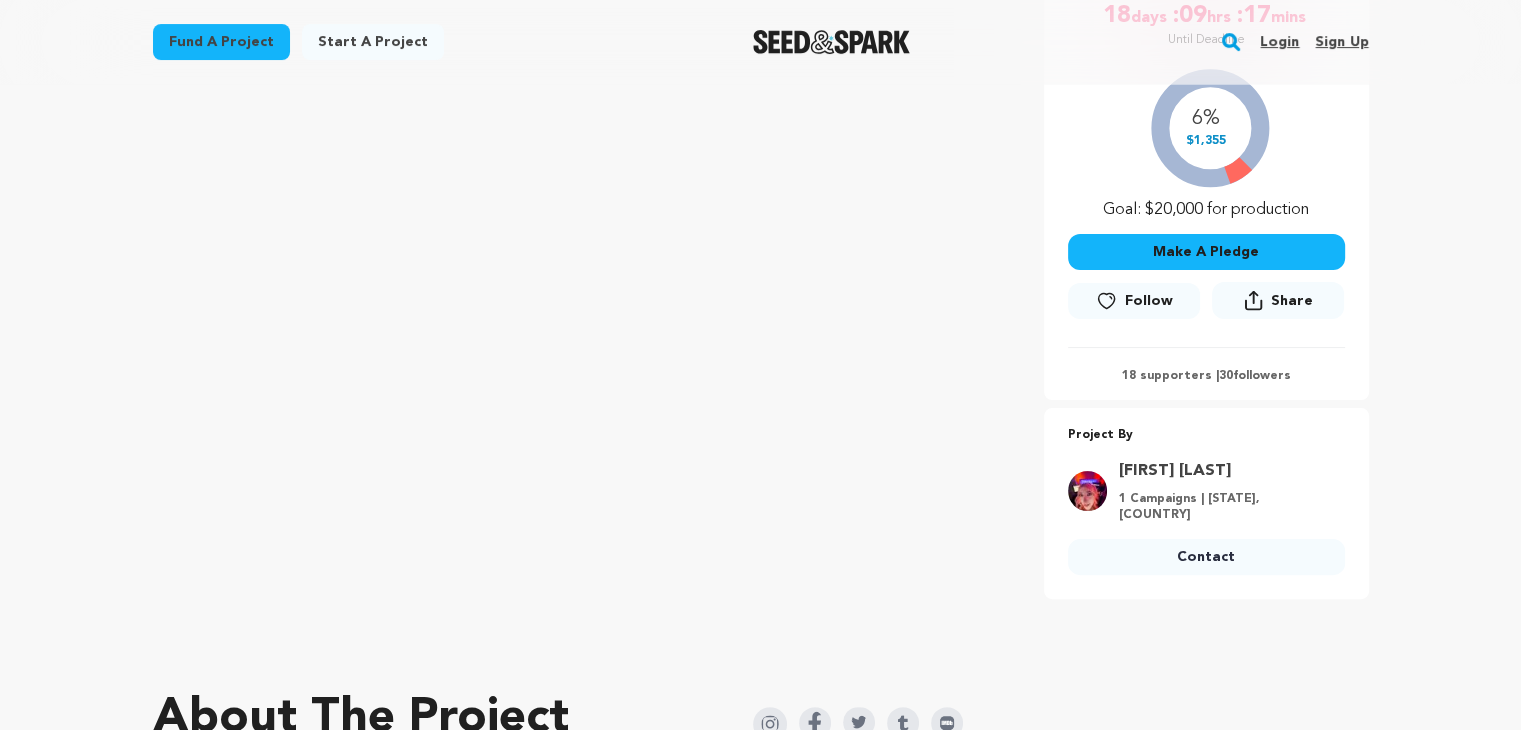 click on "Make A Pledge" at bounding box center [1206, 252] 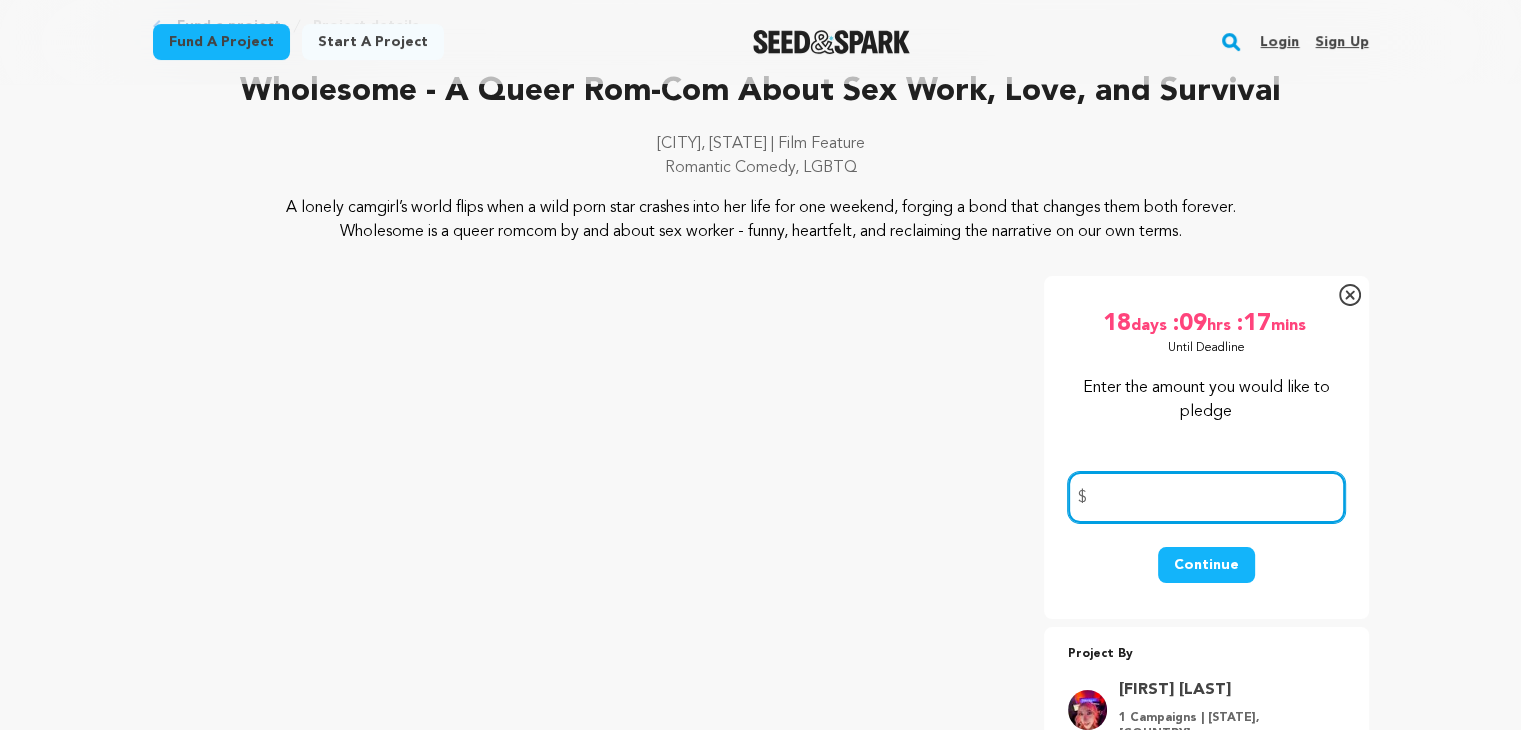 scroll, scrollTop: 100, scrollLeft: 0, axis: vertical 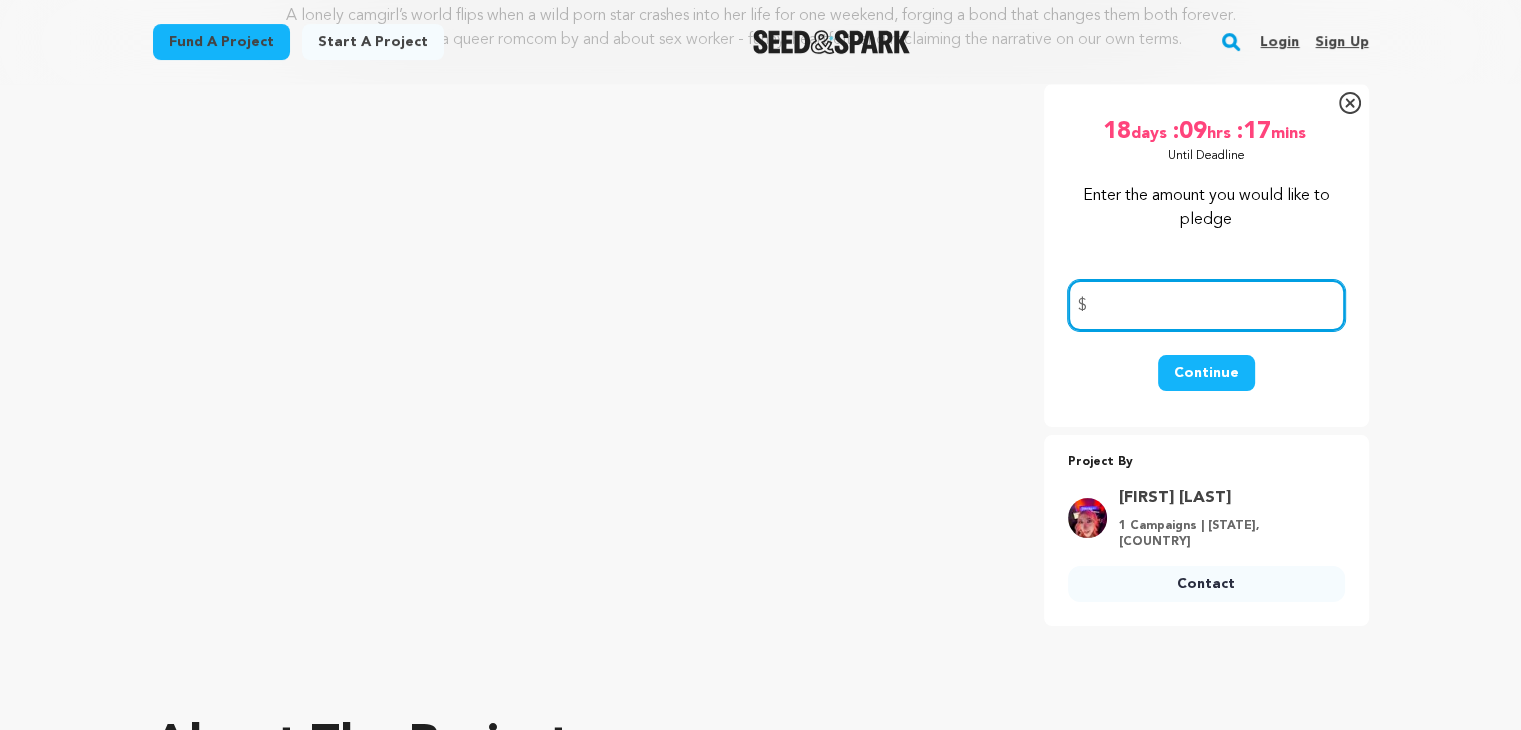 click at bounding box center (1206, 305) 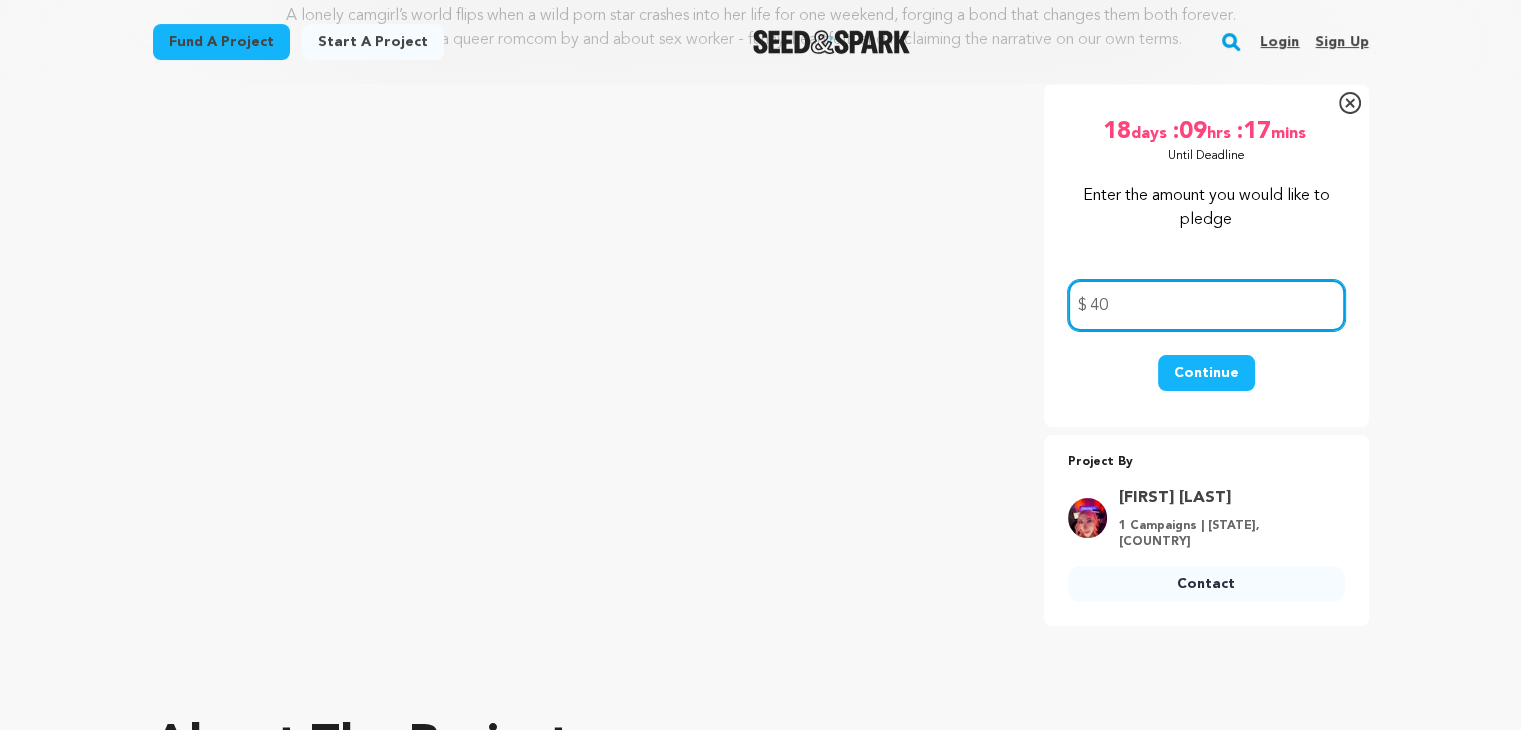 type on "40" 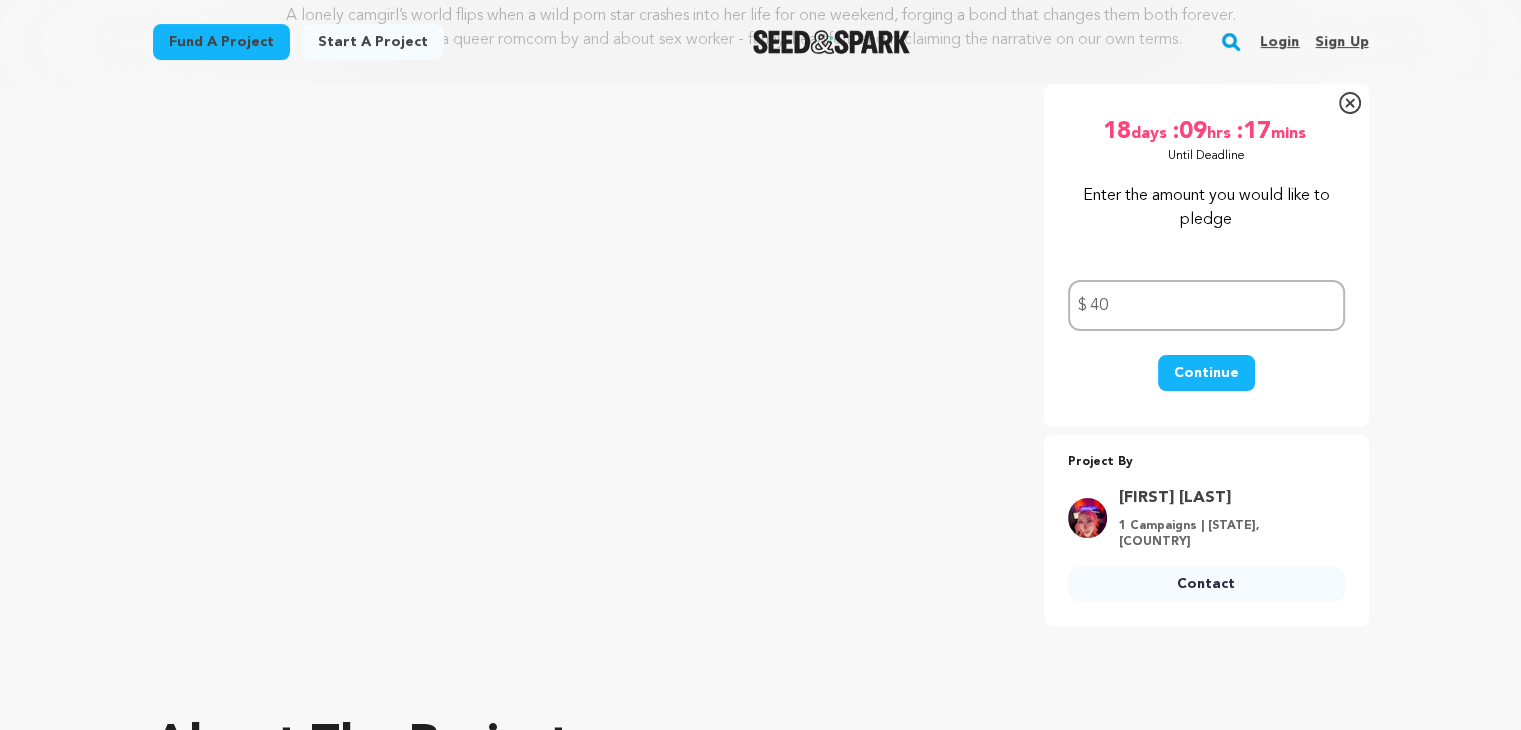 click on "Continue" at bounding box center [1206, 373] 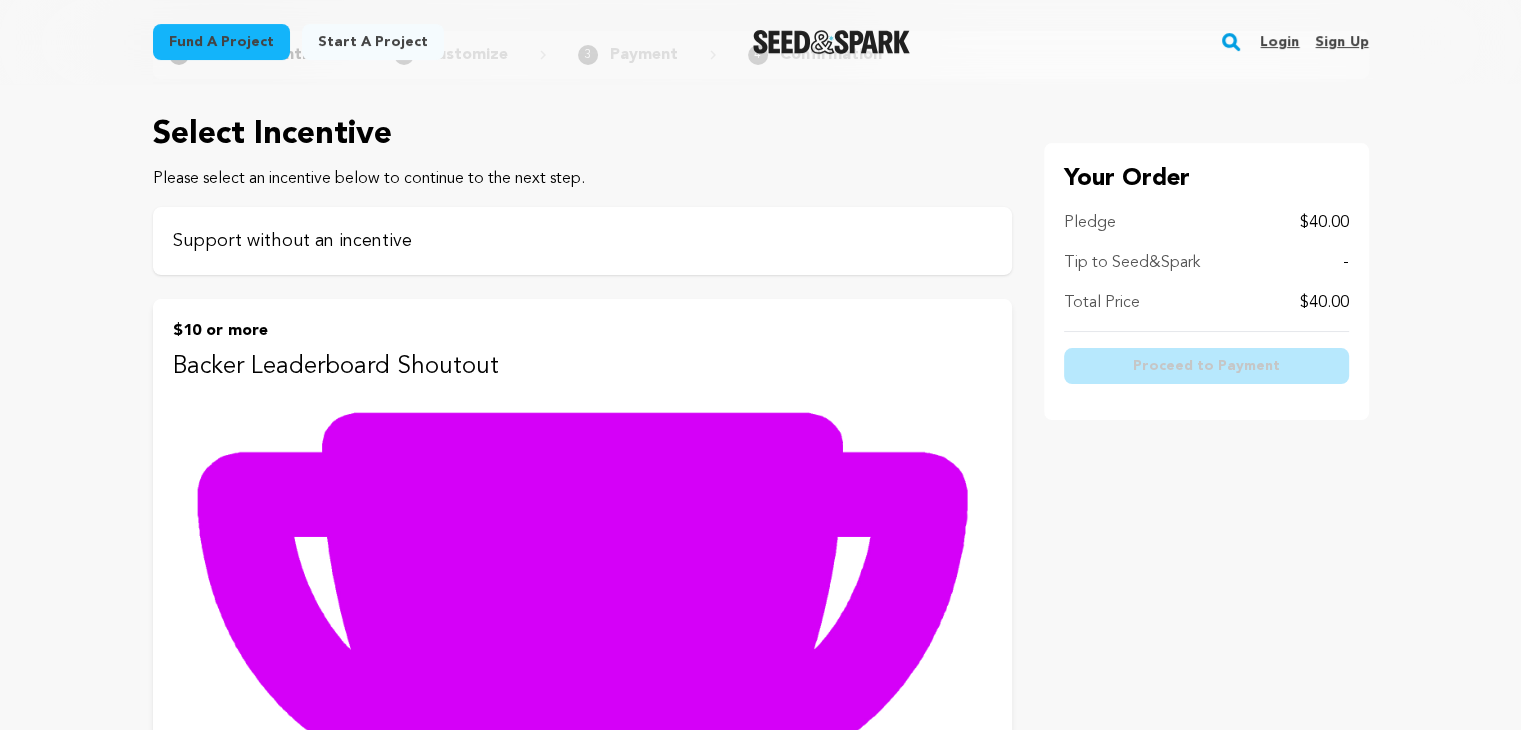 scroll, scrollTop: 0, scrollLeft: 0, axis: both 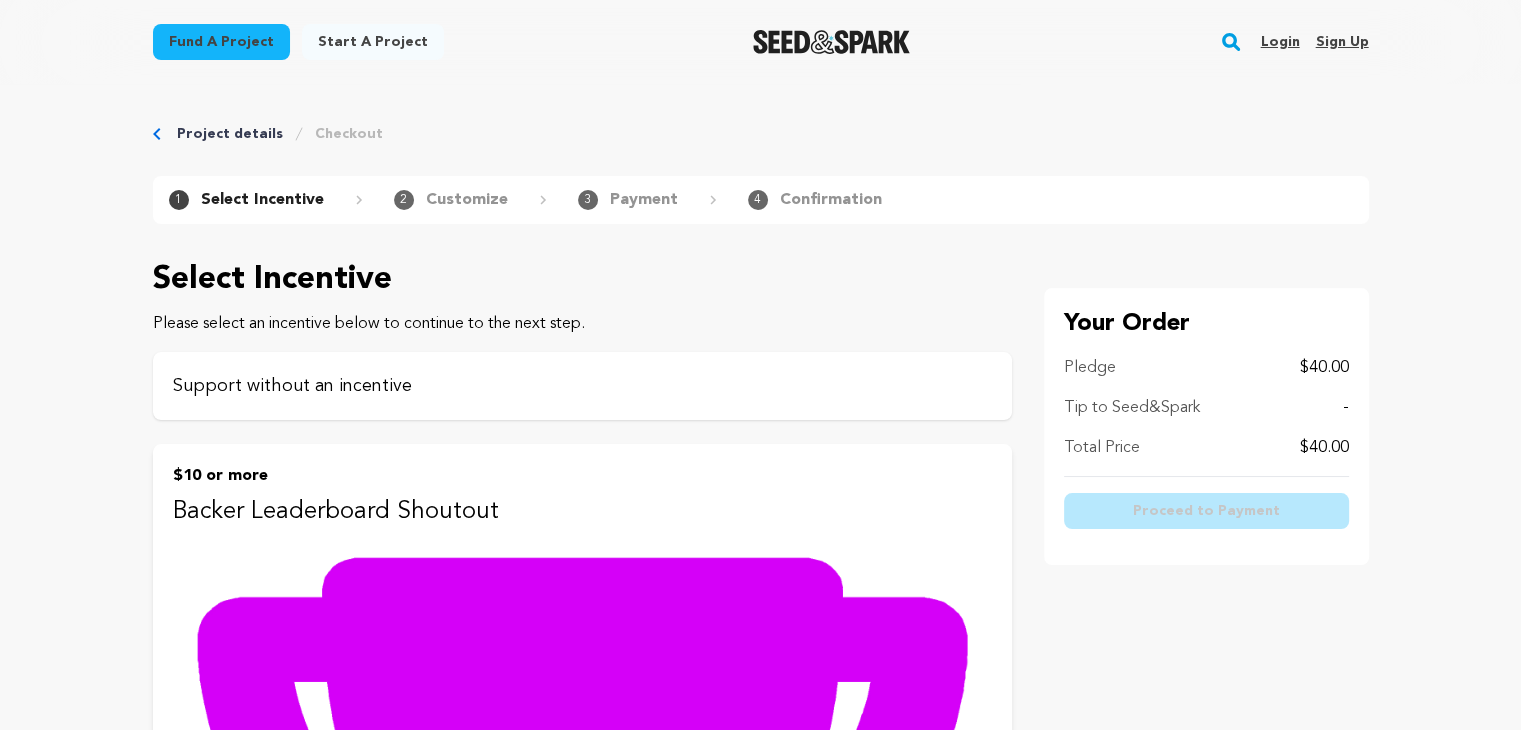 click on "Support without an incentive" at bounding box center (582, 386) 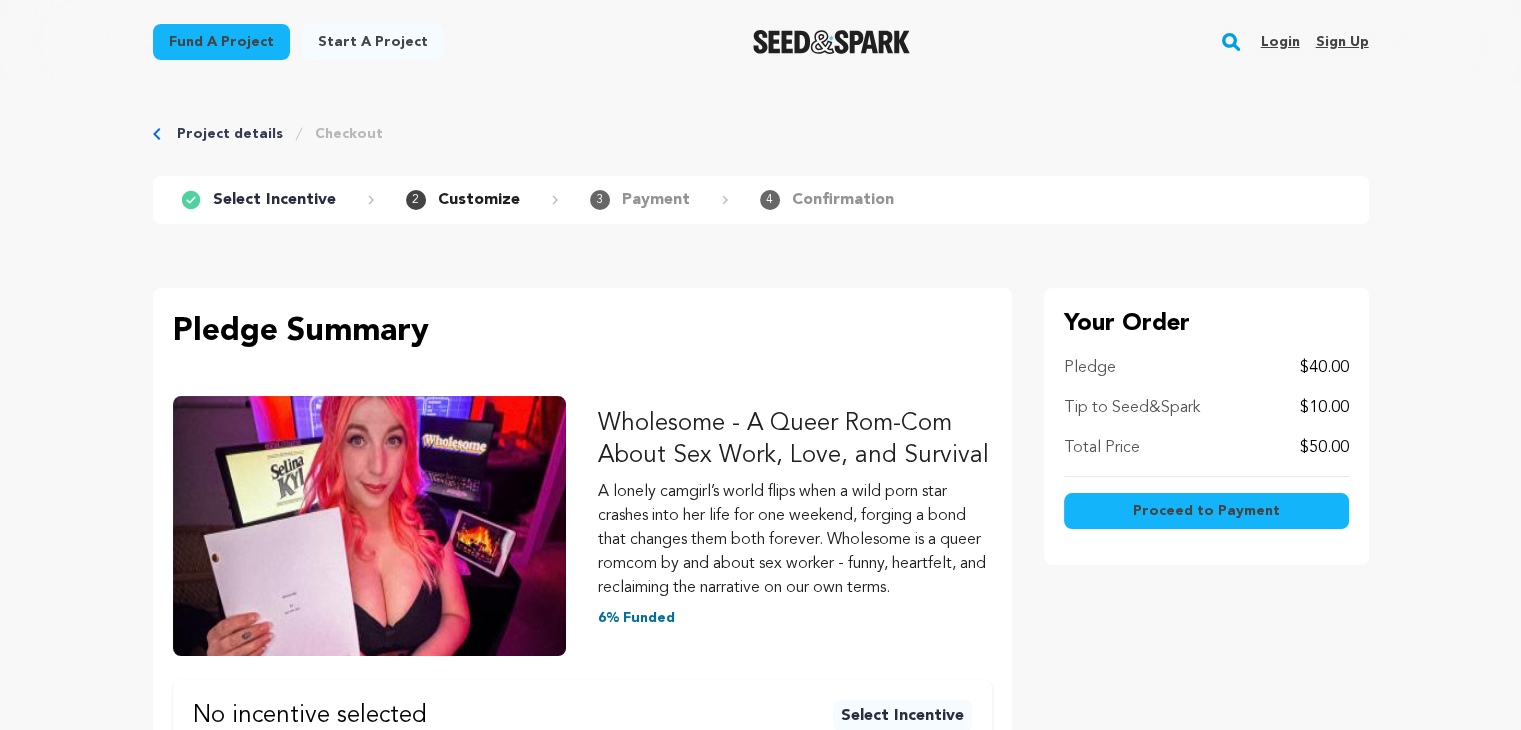 click on "Tip to Seed&Spark" at bounding box center (1132, 408) 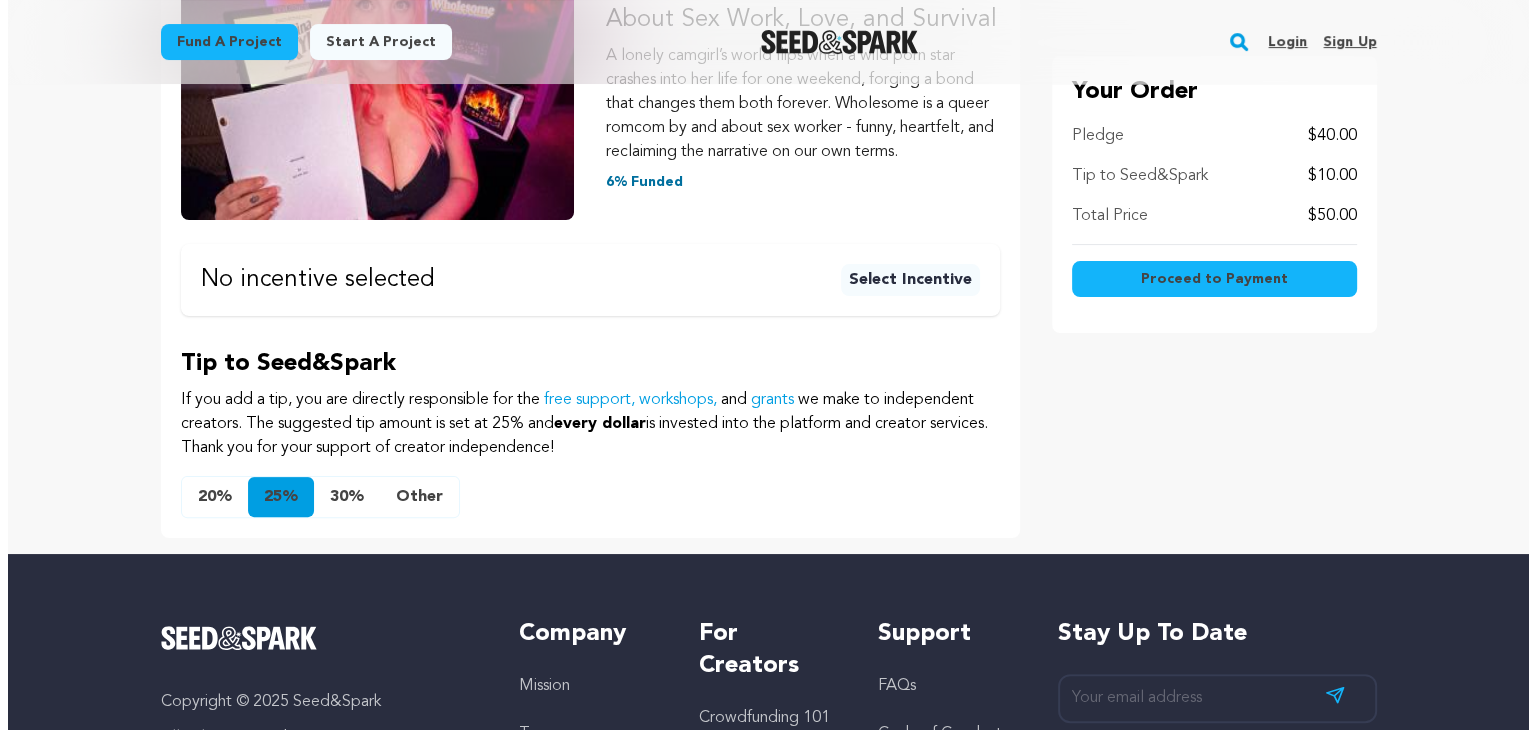 scroll, scrollTop: 400, scrollLeft: 0, axis: vertical 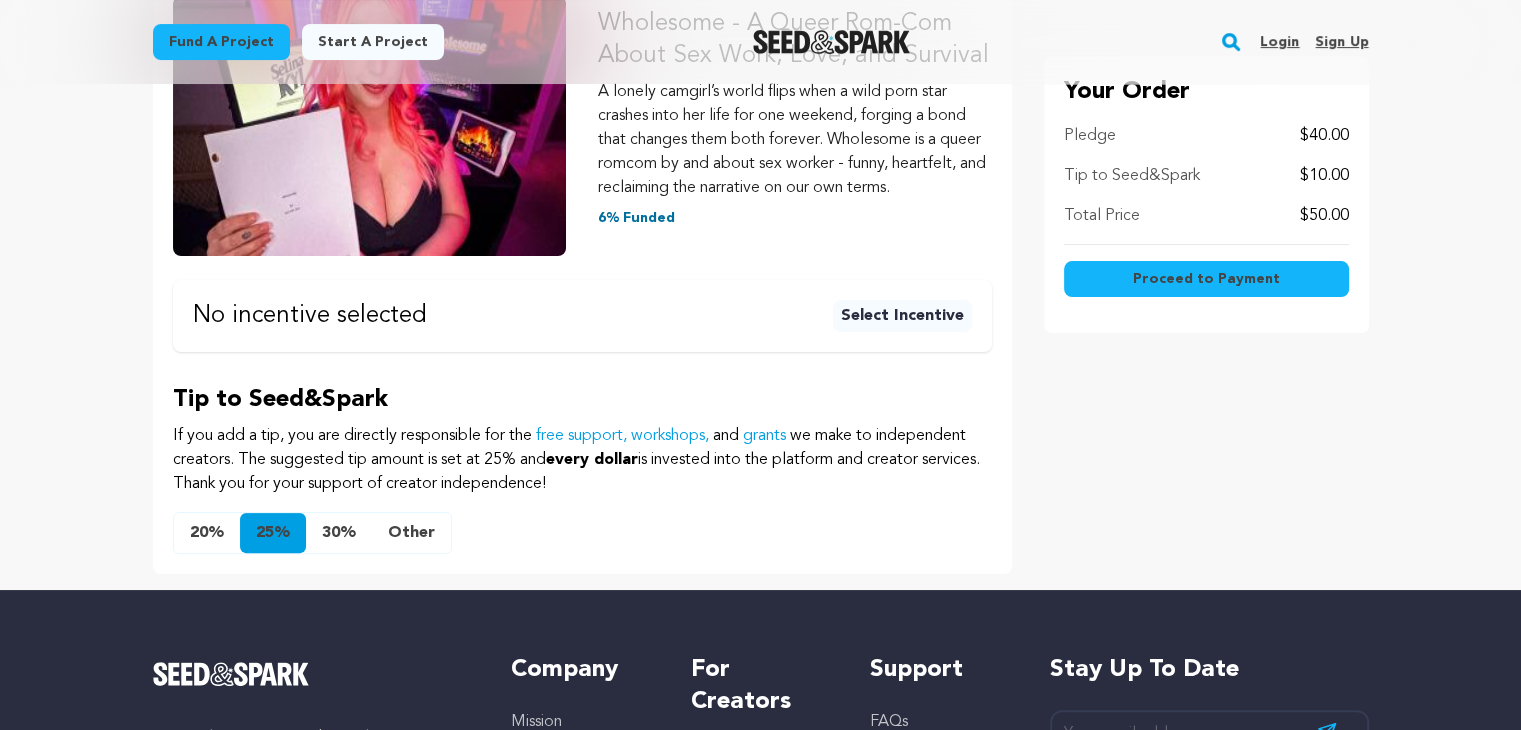 click on "Other" at bounding box center [411, 533] 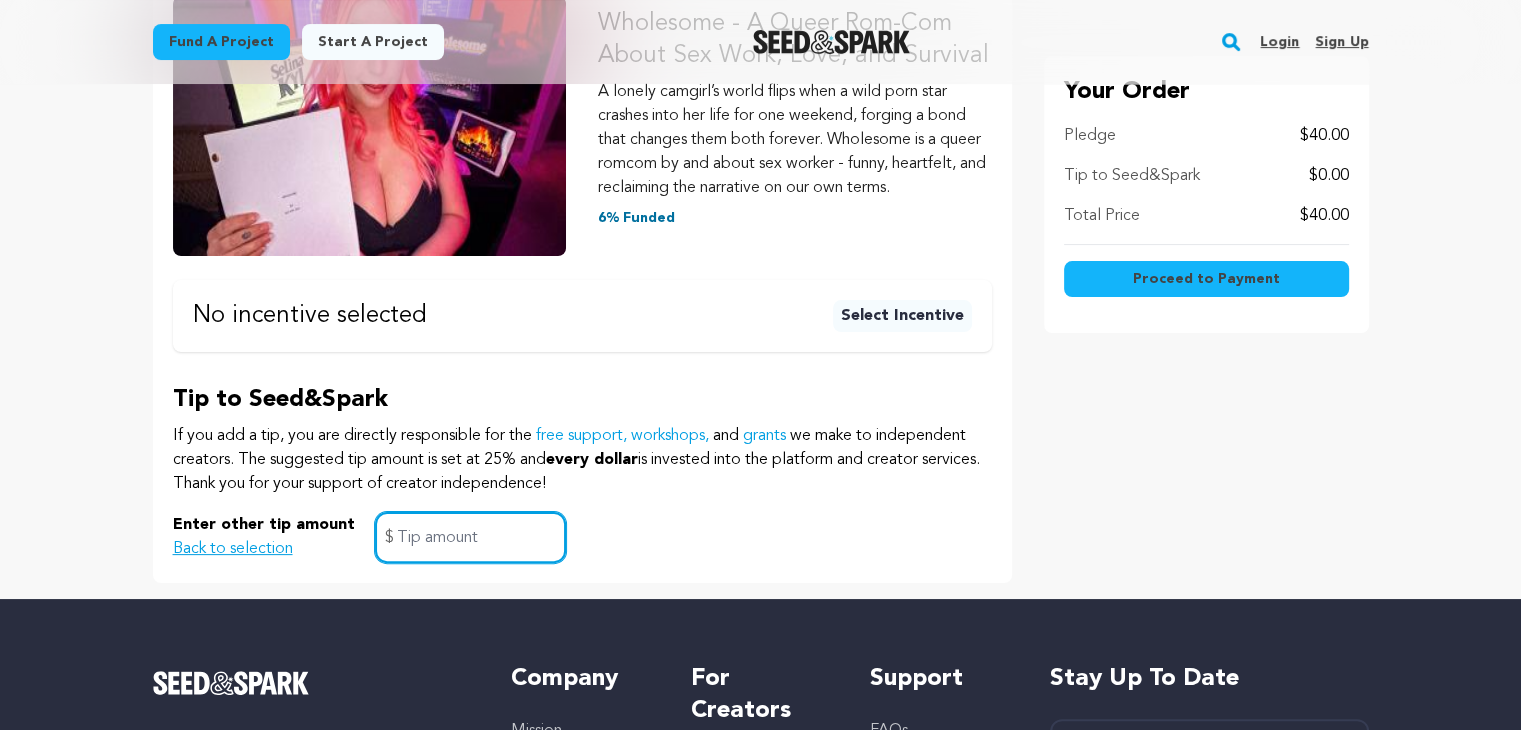click at bounding box center (470, 537) 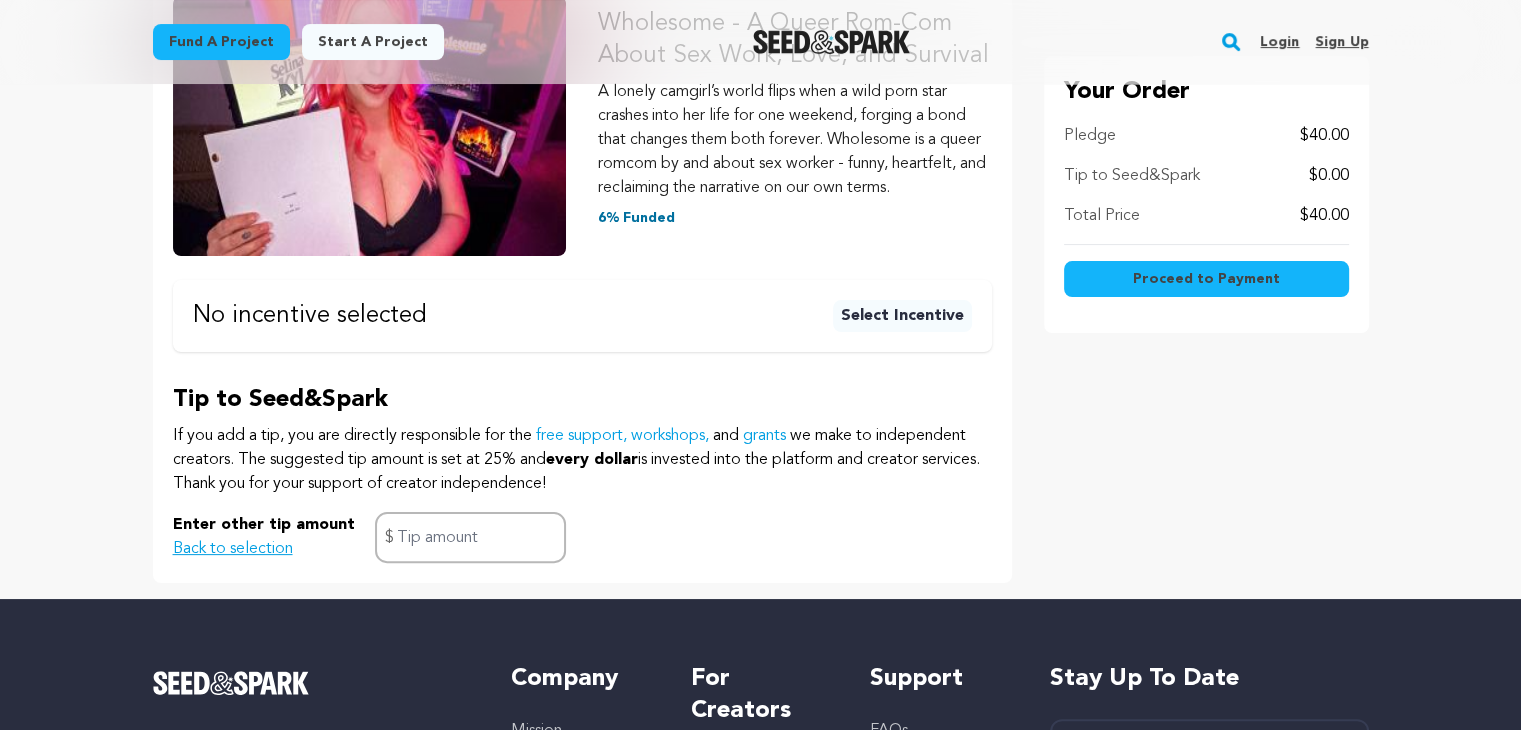 click on "Proceed to Payment" at bounding box center (1206, 279) 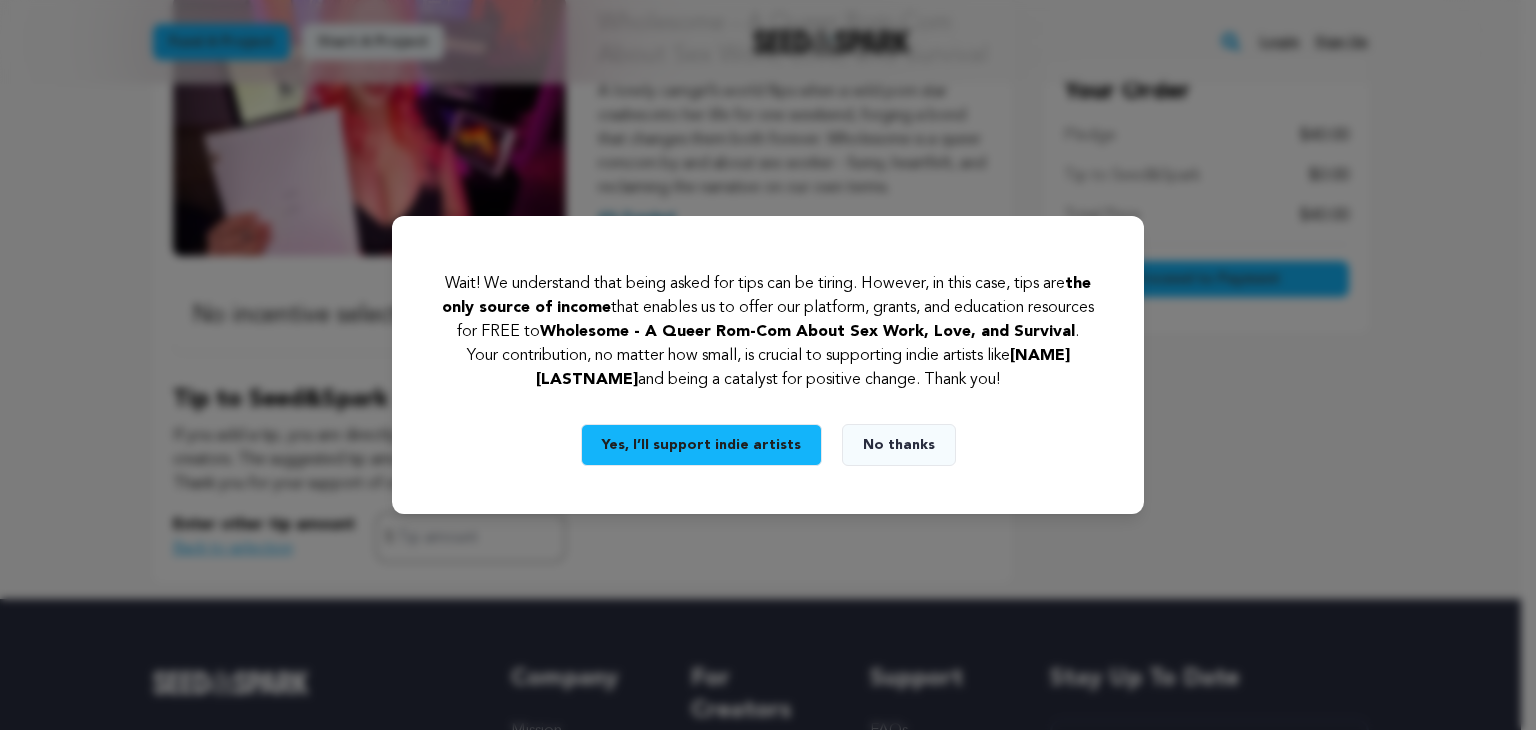 click on "No thanks" at bounding box center (899, 445) 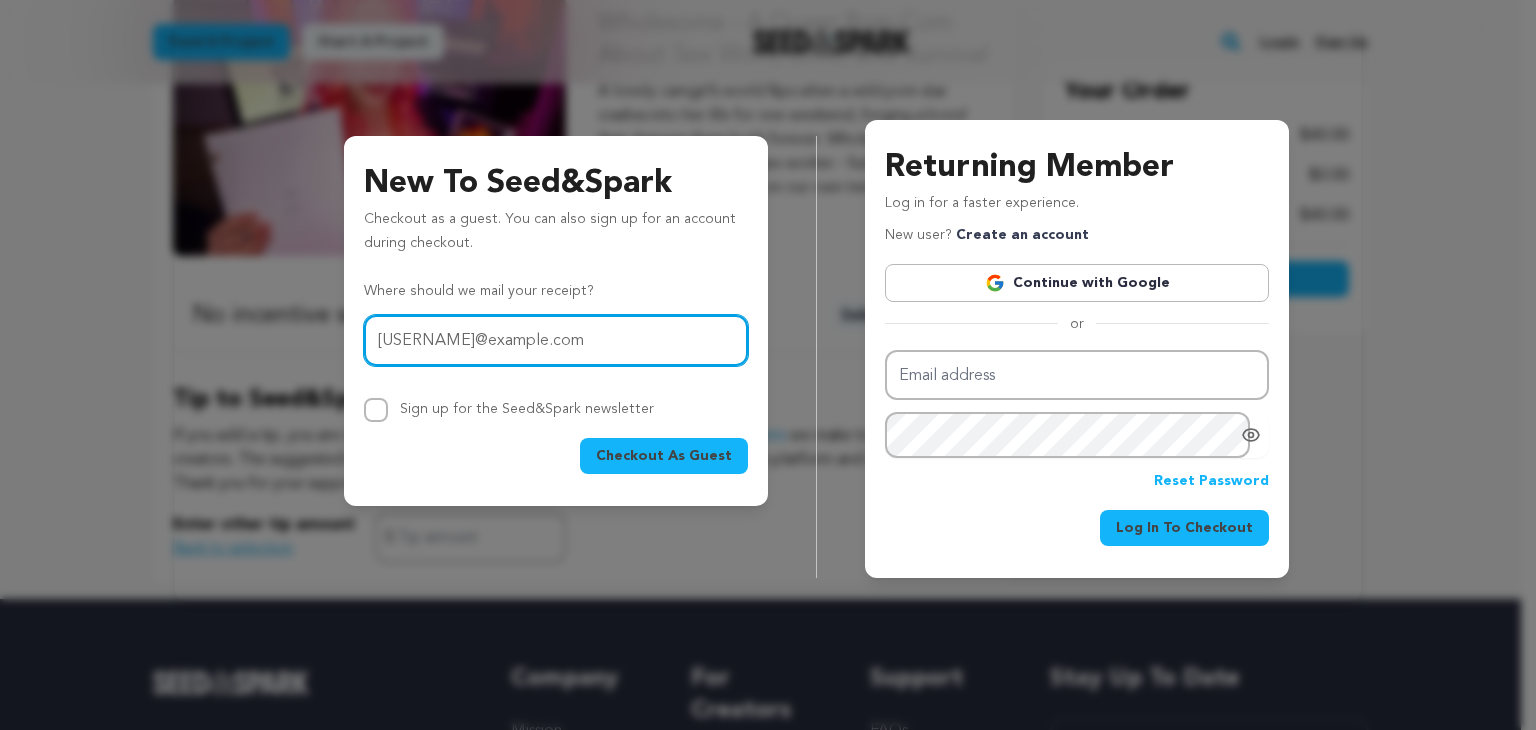 type on "divahkiin@mail.com" 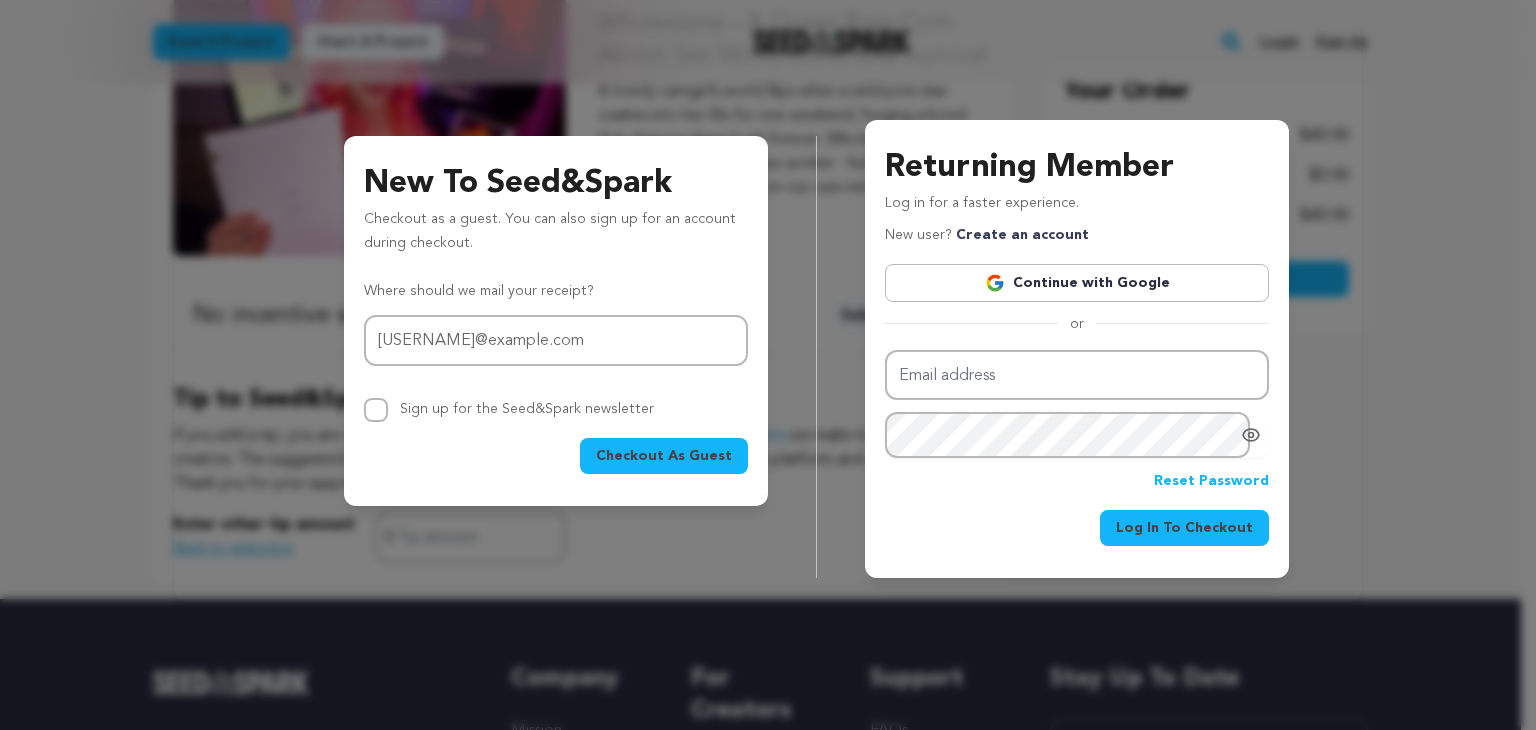 click on "Checkout As Guest" at bounding box center (664, 456) 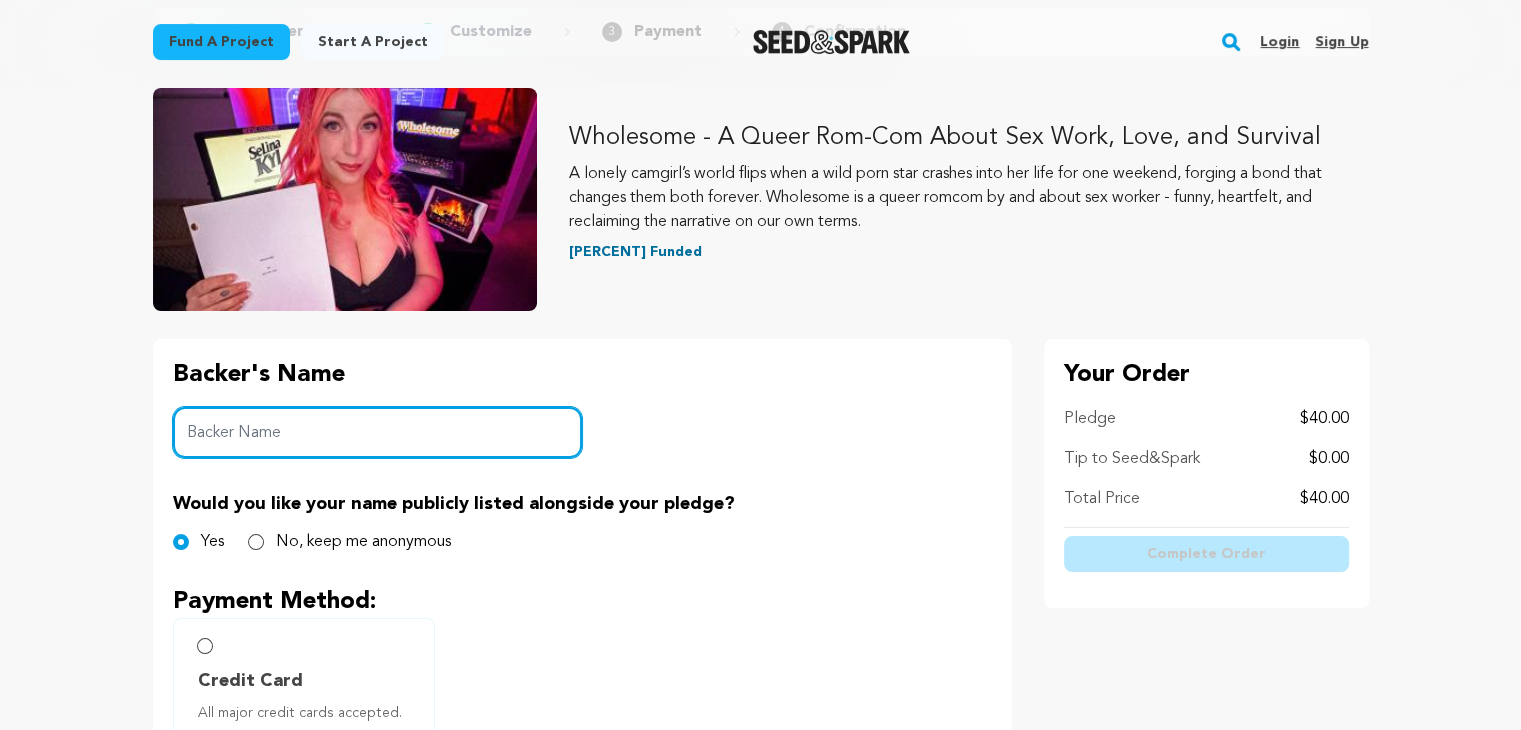 scroll, scrollTop: 300, scrollLeft: 0, axis: vertical 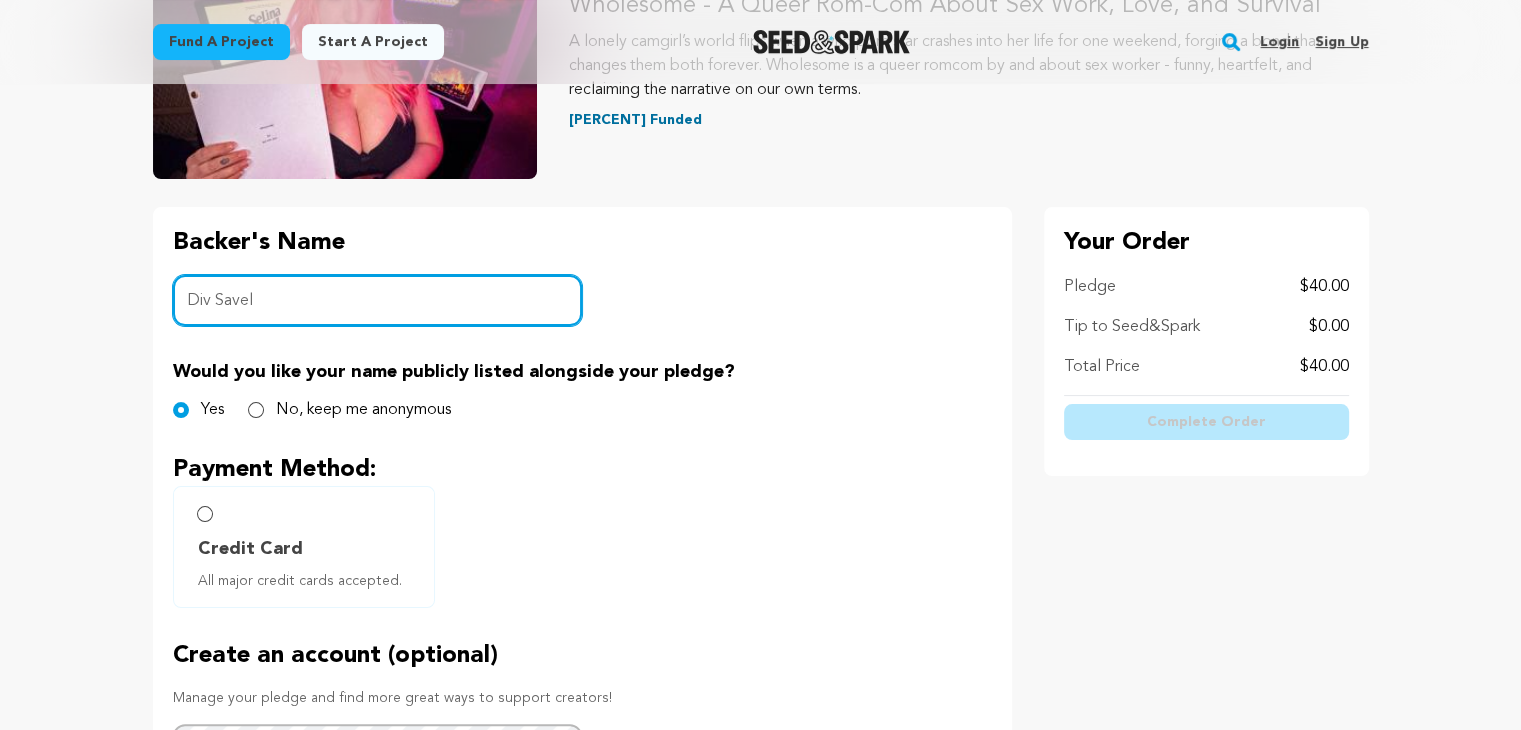 type on "Div Savel" 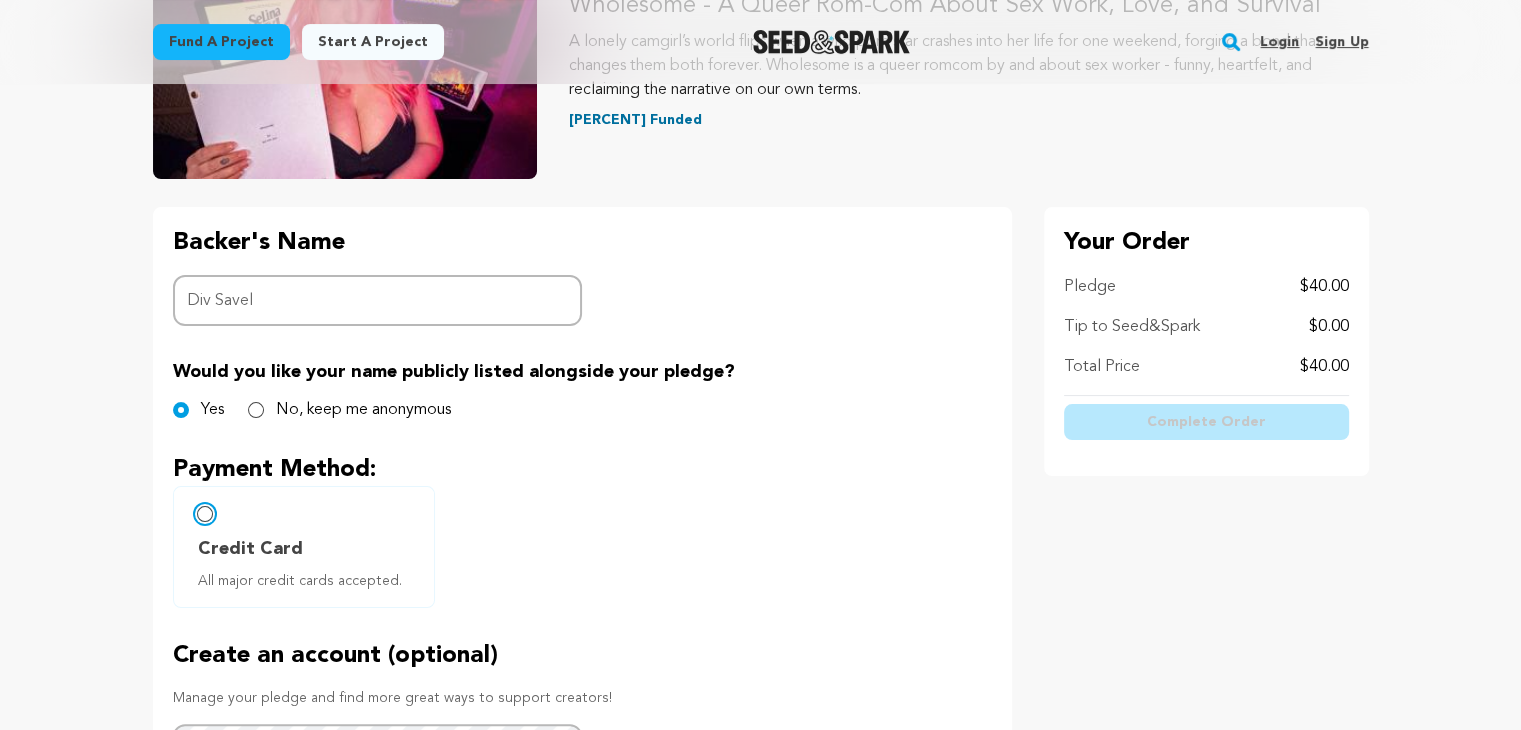 click on "Credit Card
All major credit cards accepted." at bounding box center (205, 514) 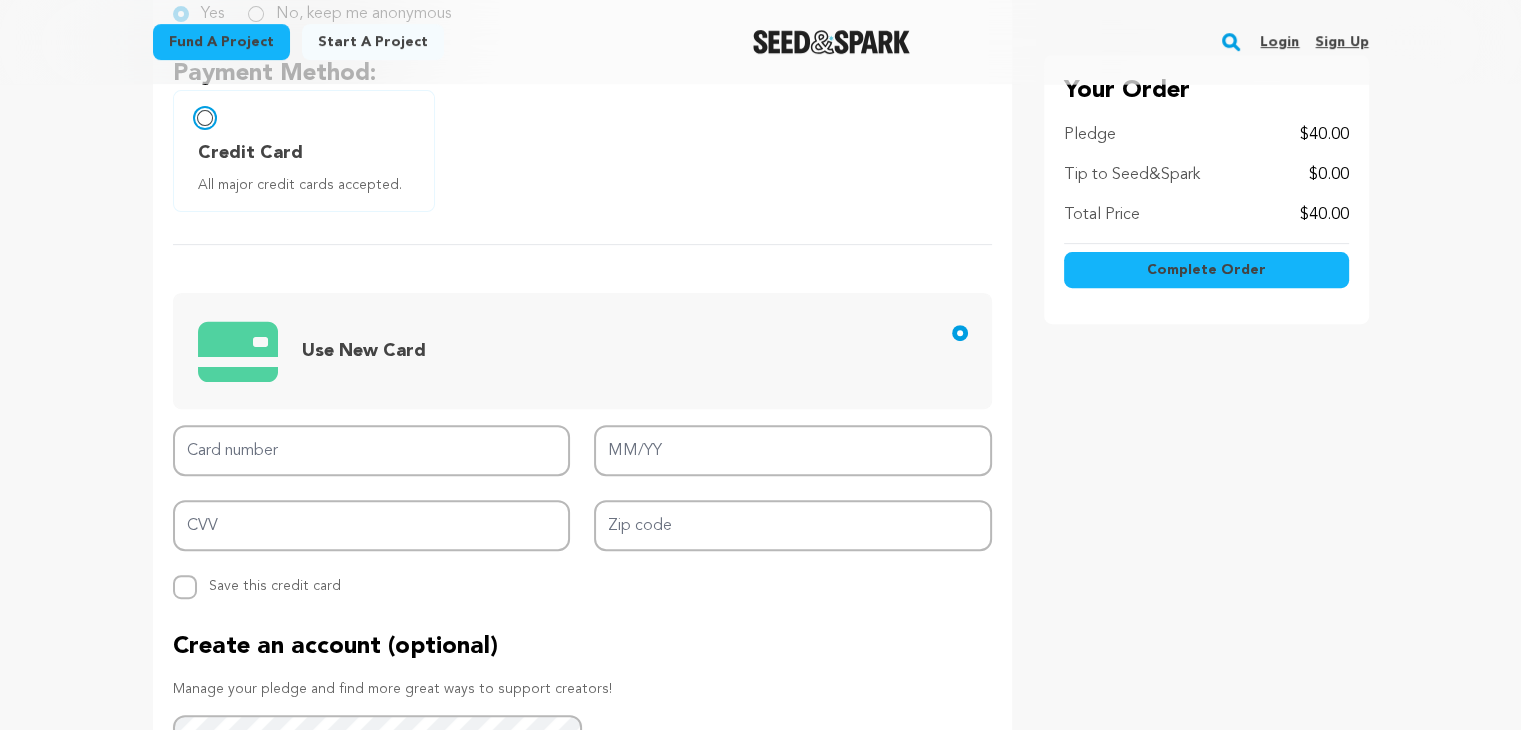 scroll, scrollTop: 700, scrollLeft: 0, axis: vertical 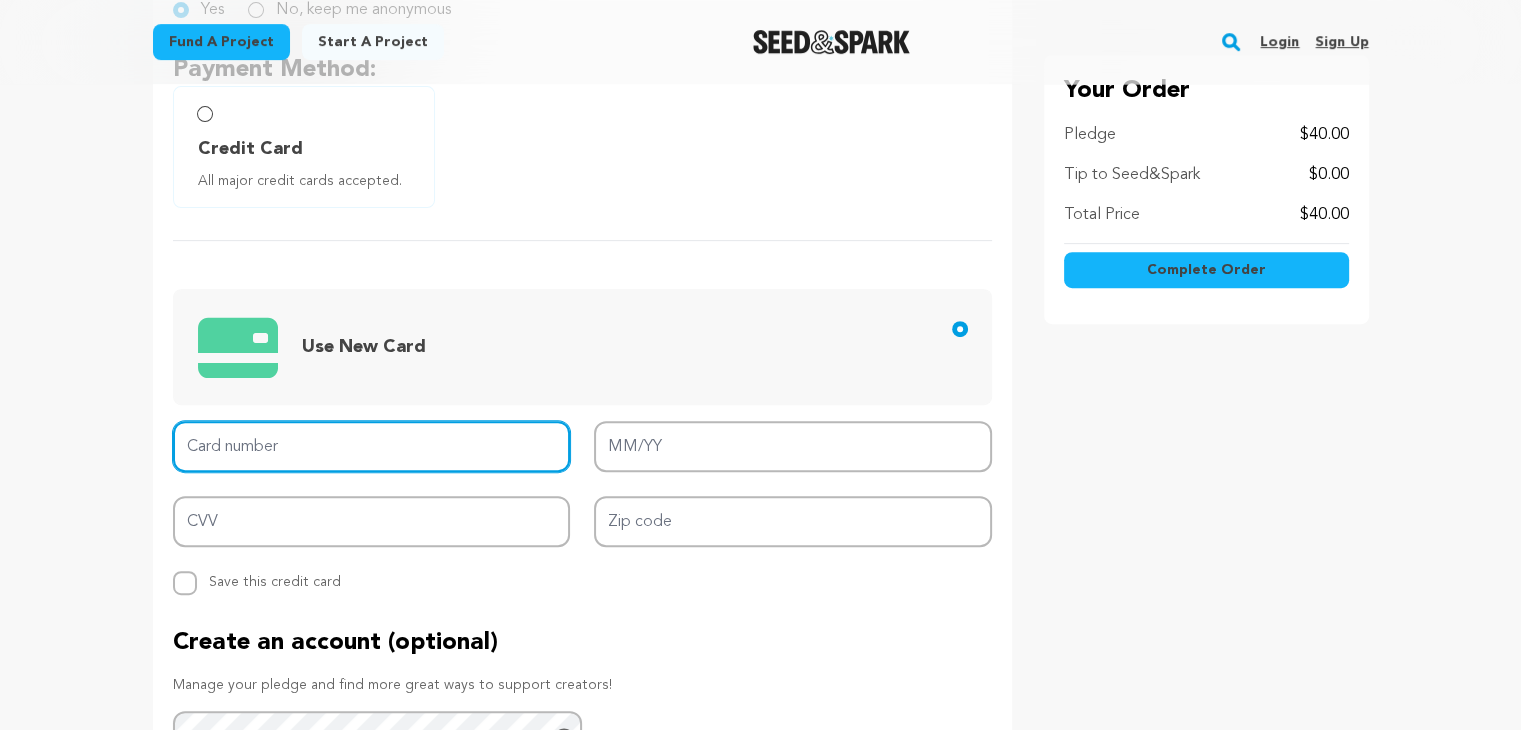 click on "Card number" at bounding box center (372, 446) 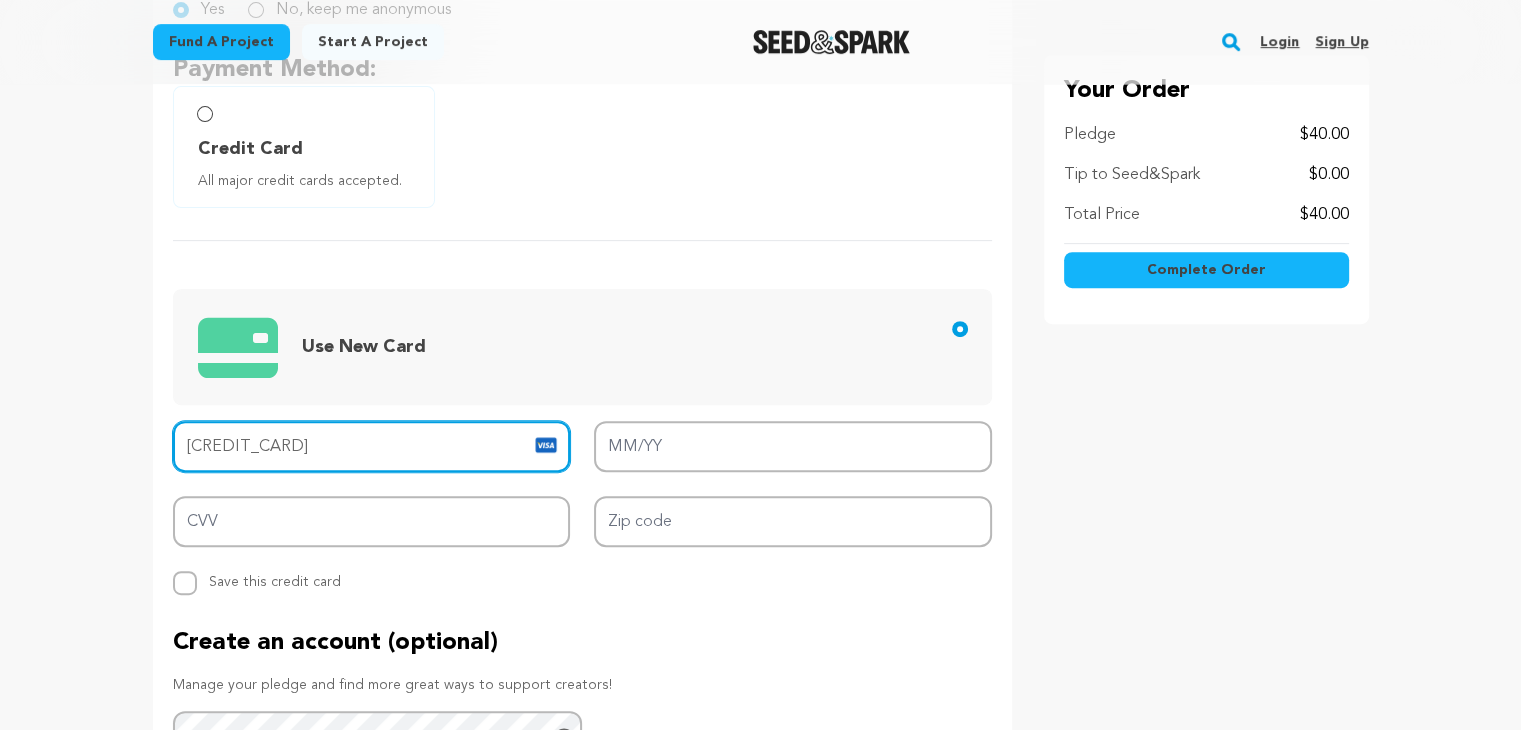 type on "4108 9400 5993 5130" 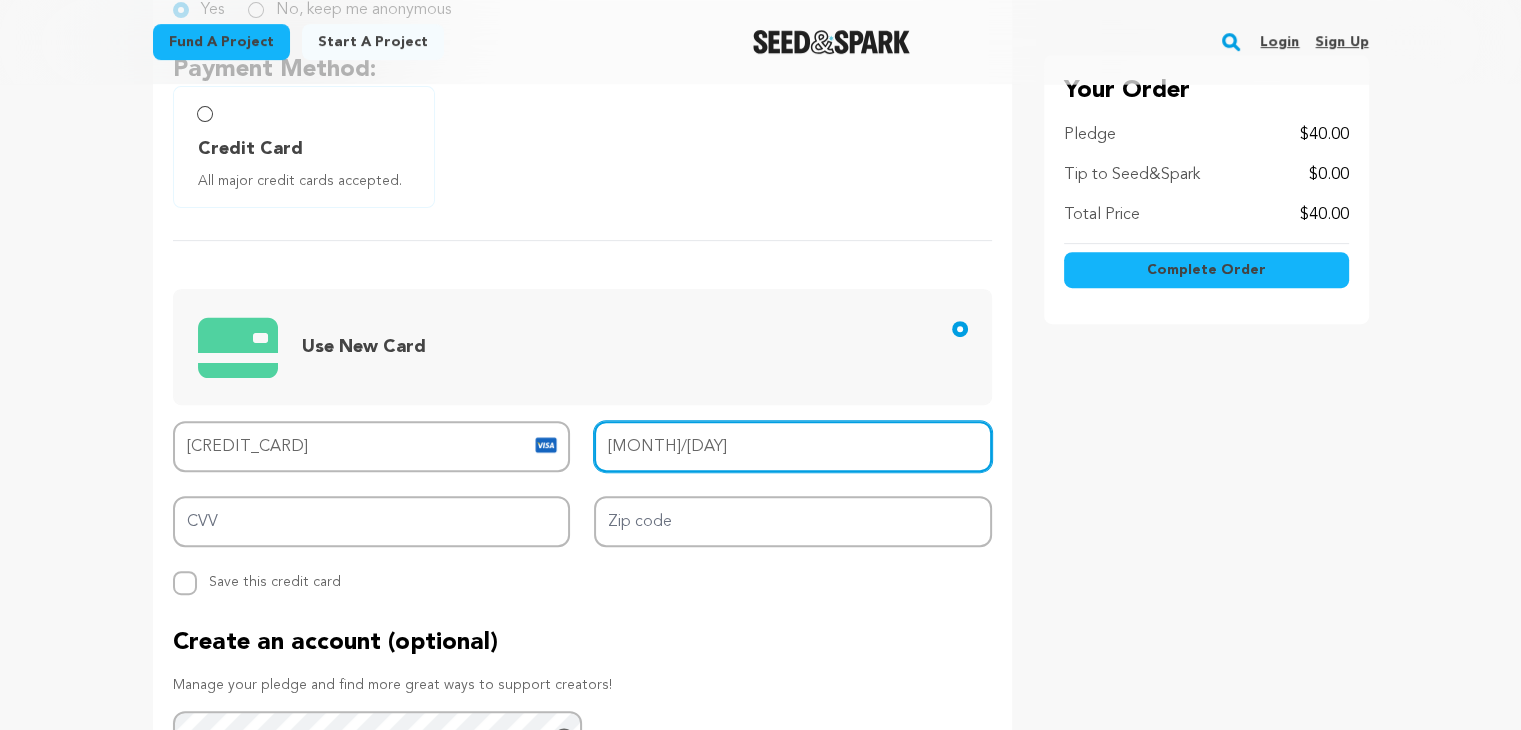 type on "02/26" 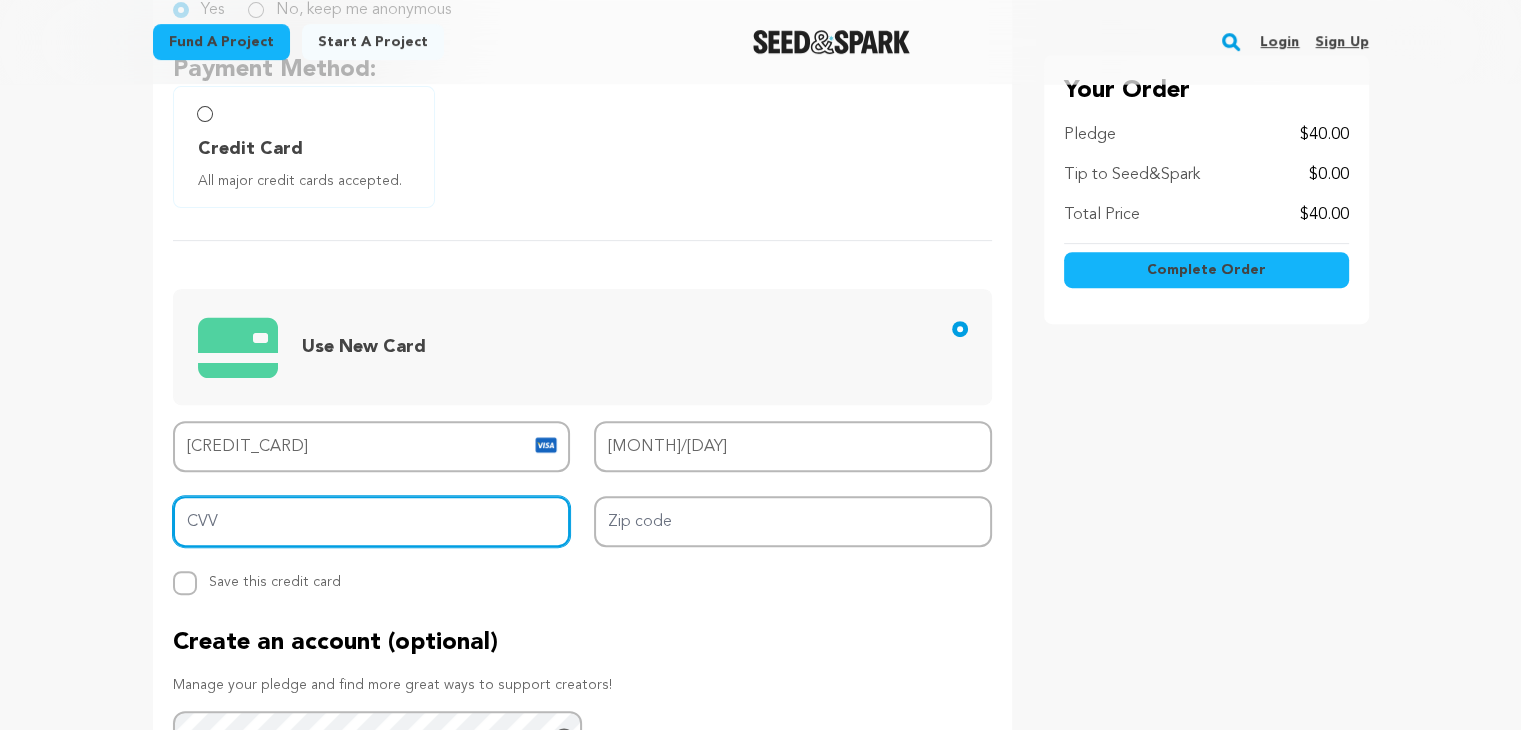 type on "221" 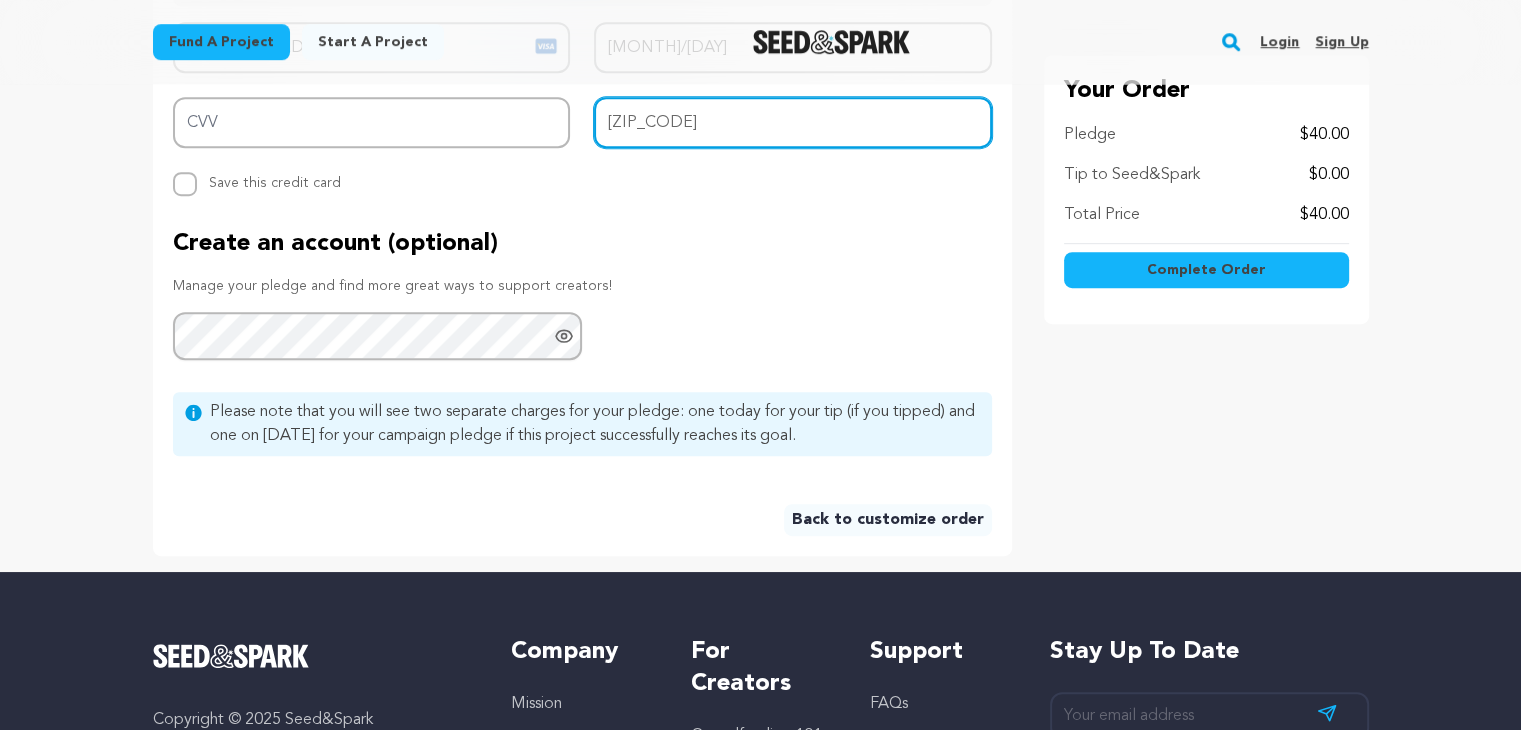 scroll, scrollTop: 1100, scrollLeft: 0, axis: vertical 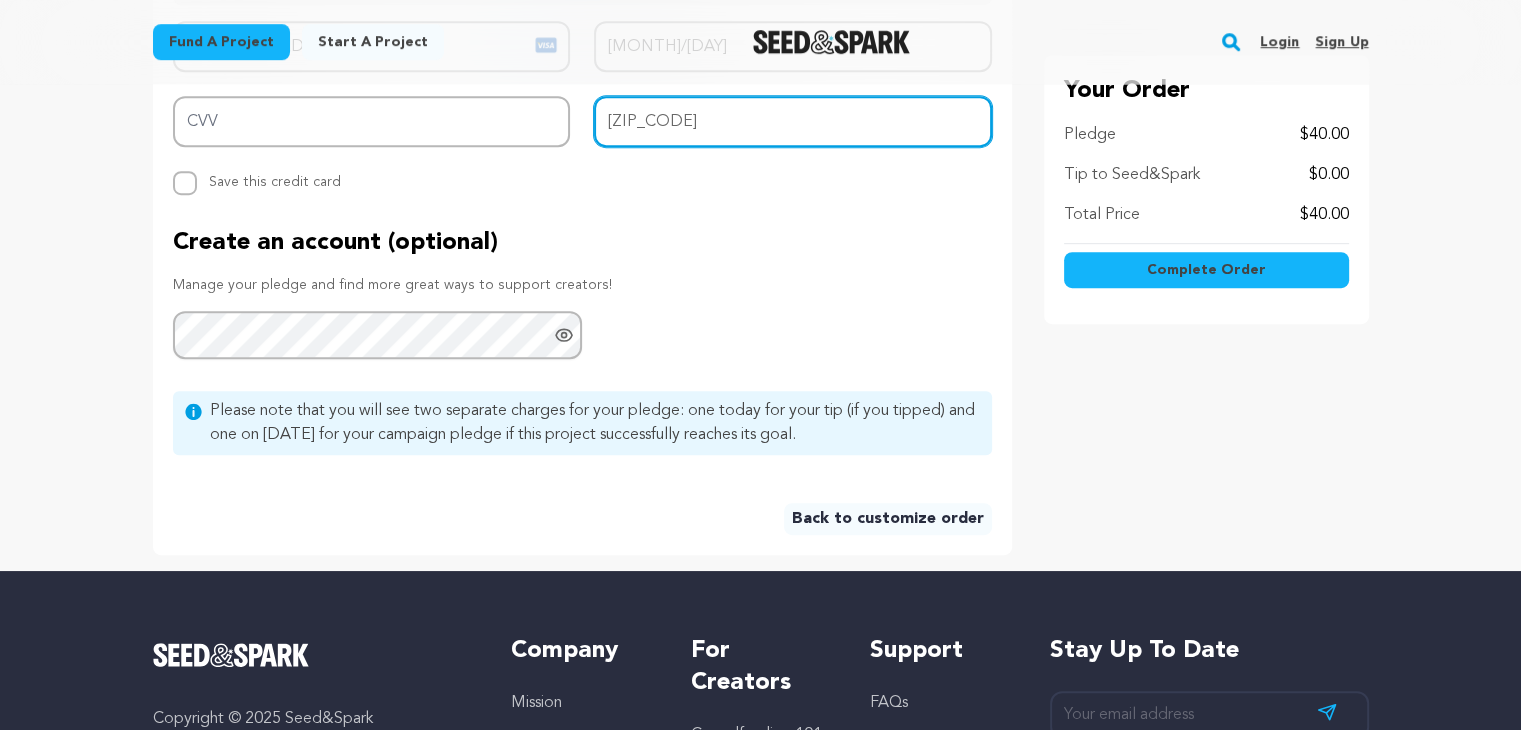 type on "19713" 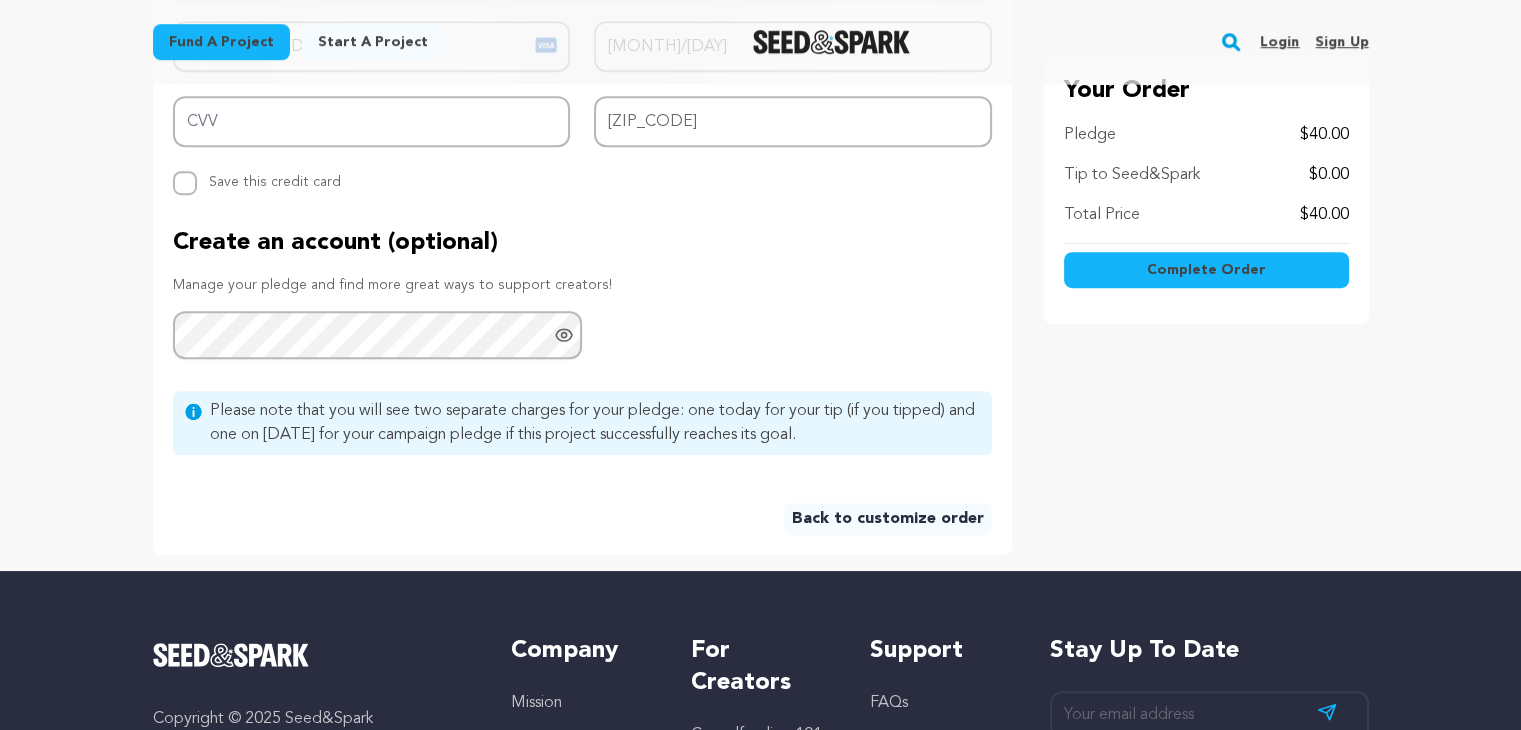 click 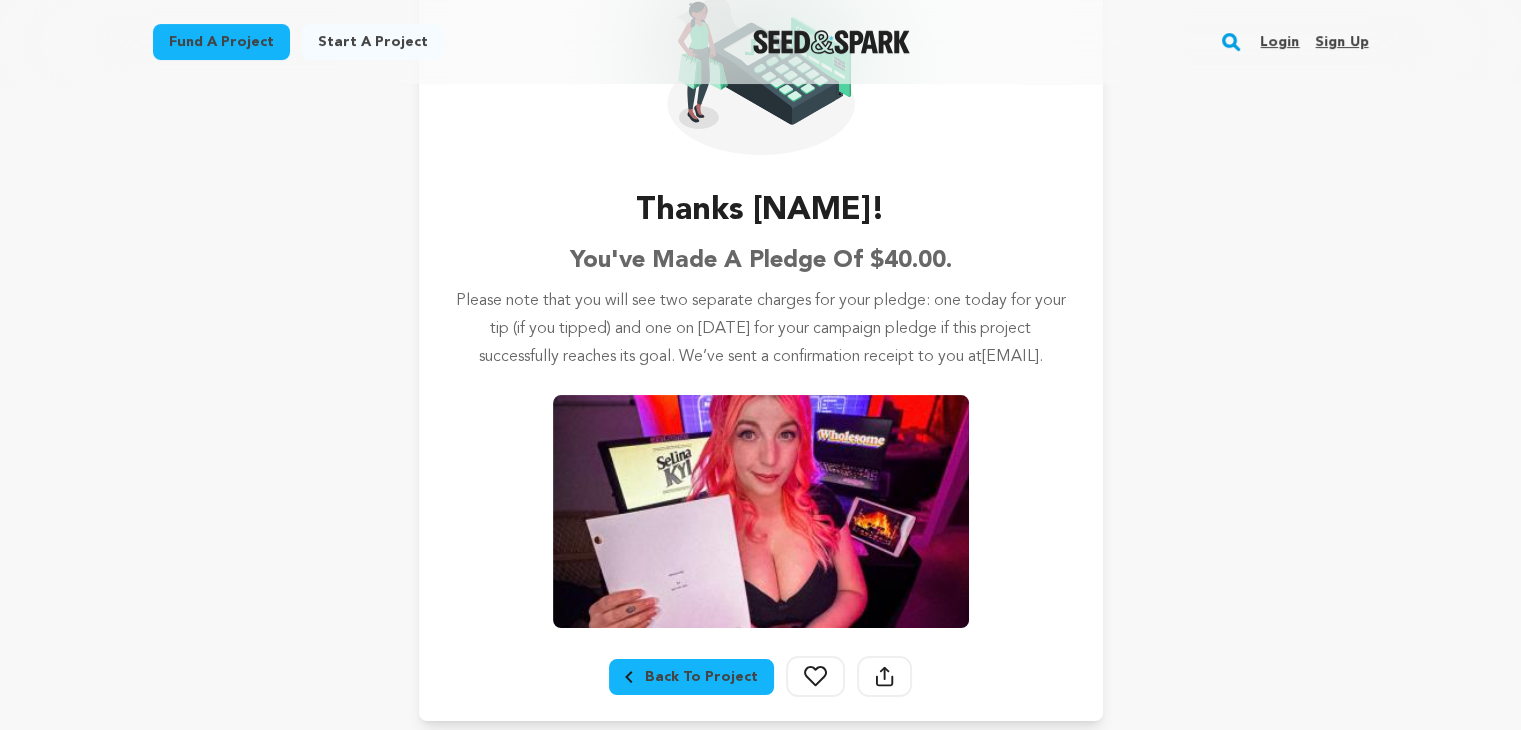 scroll, scrollTop: 300, scrollLeft: 0, axis: vertical 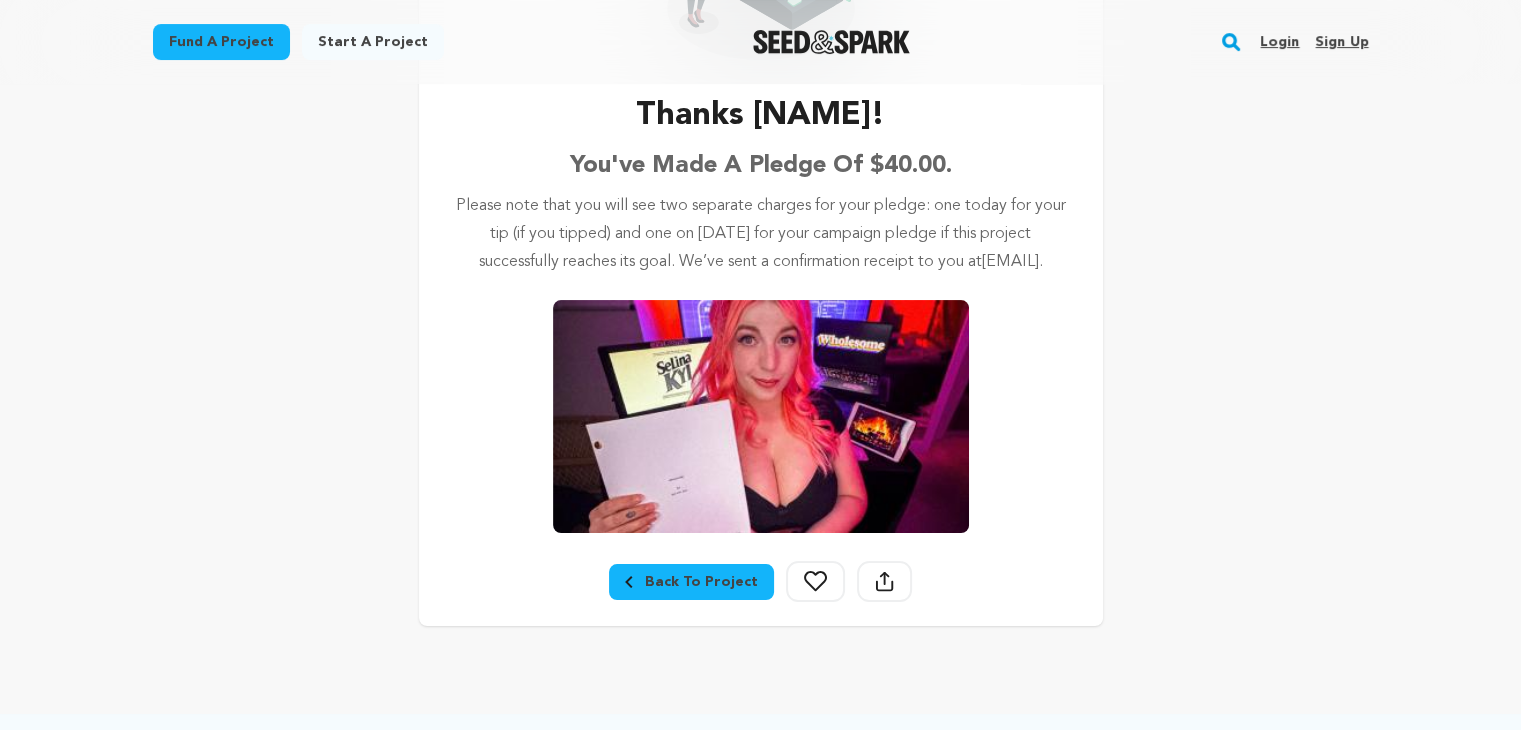 click 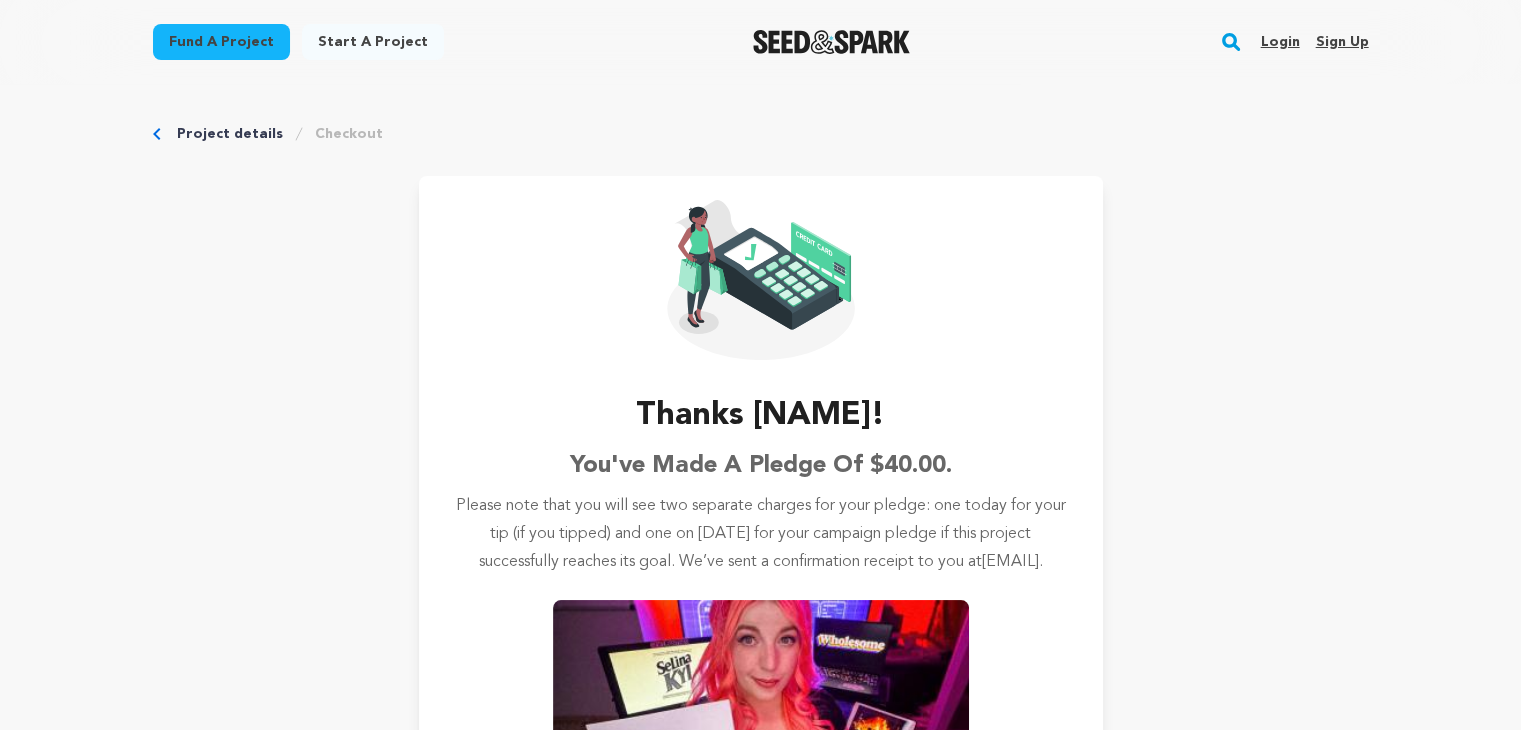 scroll, scrollTop: 0, scrollLeft: 0, axis: both 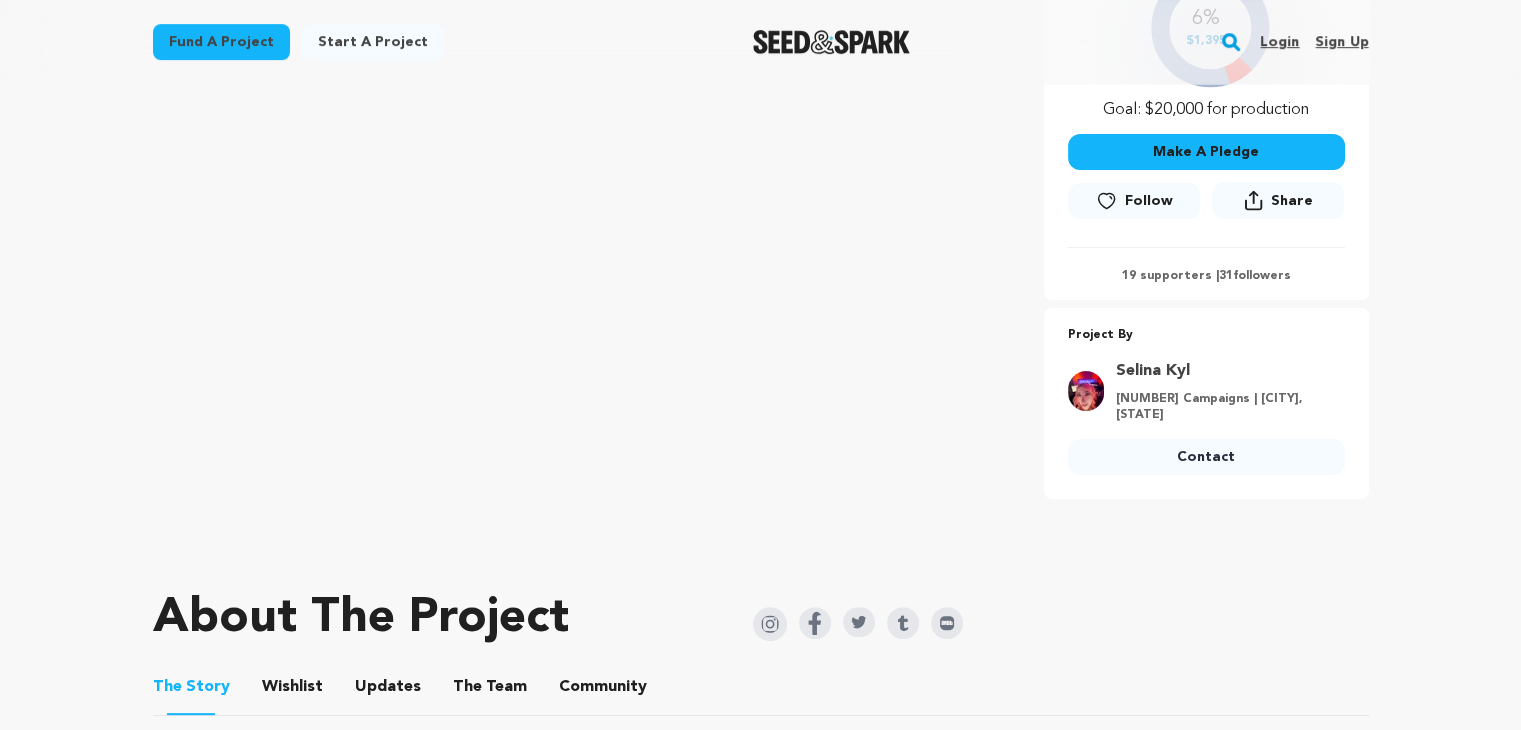 click on "19
supporters |  31
followers" at bounding box center (1206, 276) 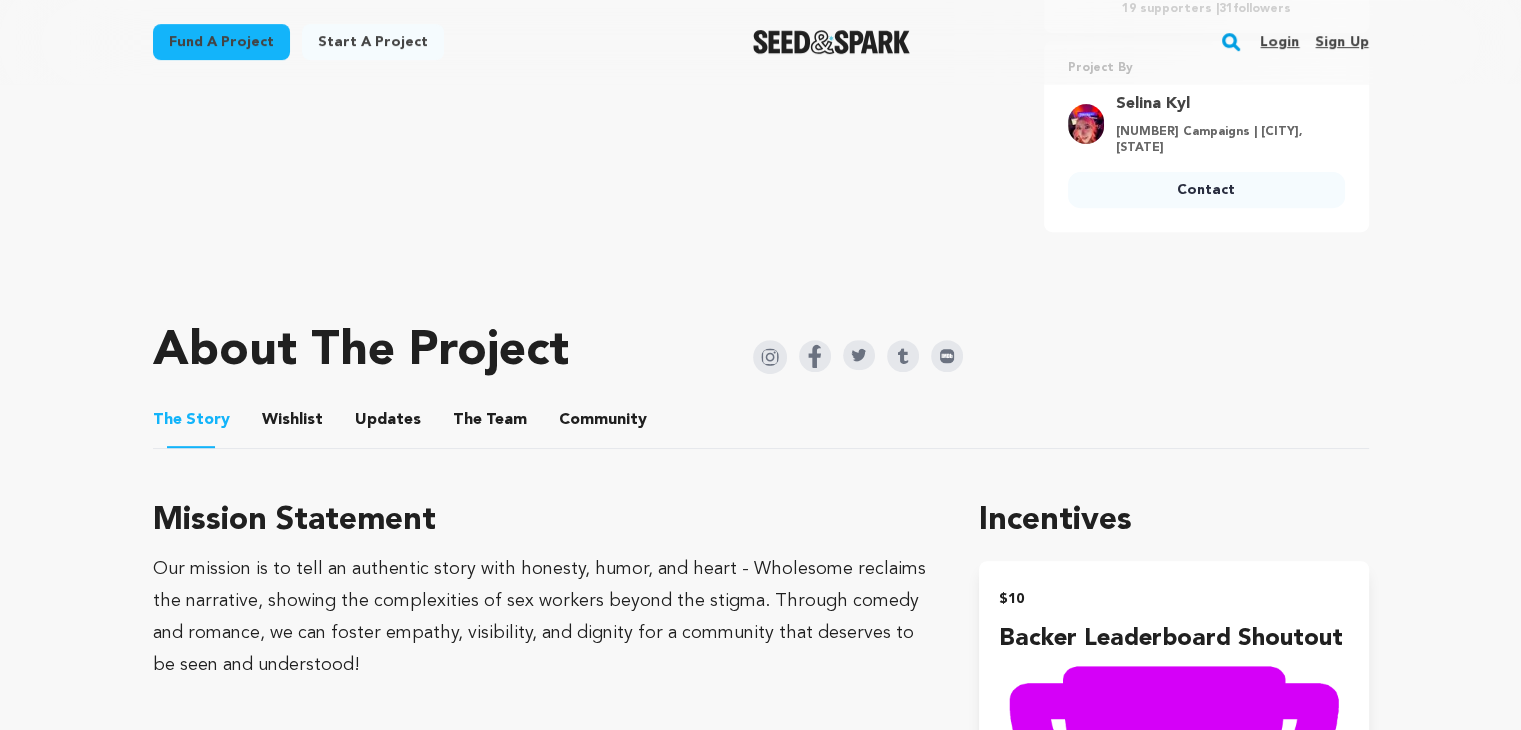 scroll, scrollTop: 800, scrollLeft: 0, axis: vertical 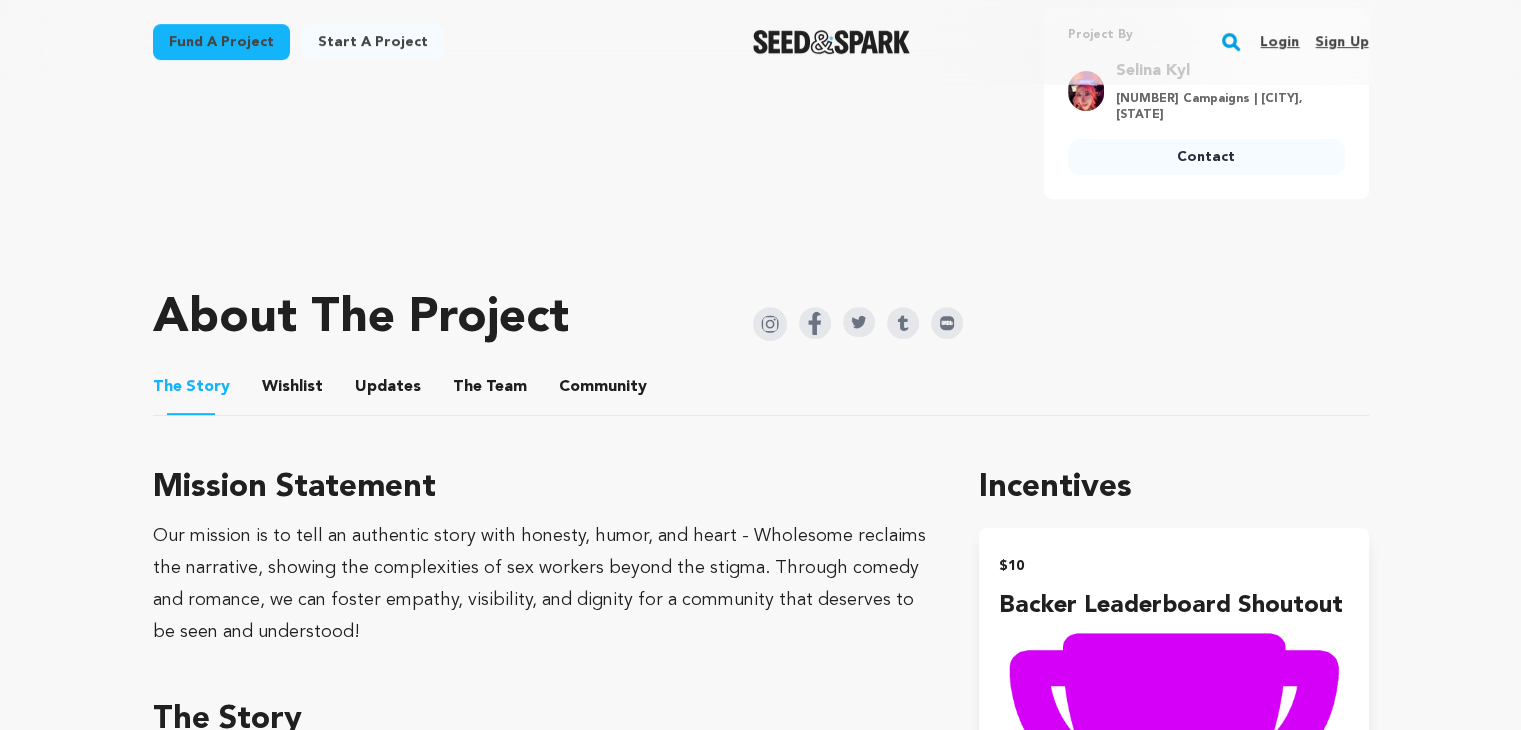 click on "Updates" at bounding box center (388, 391) 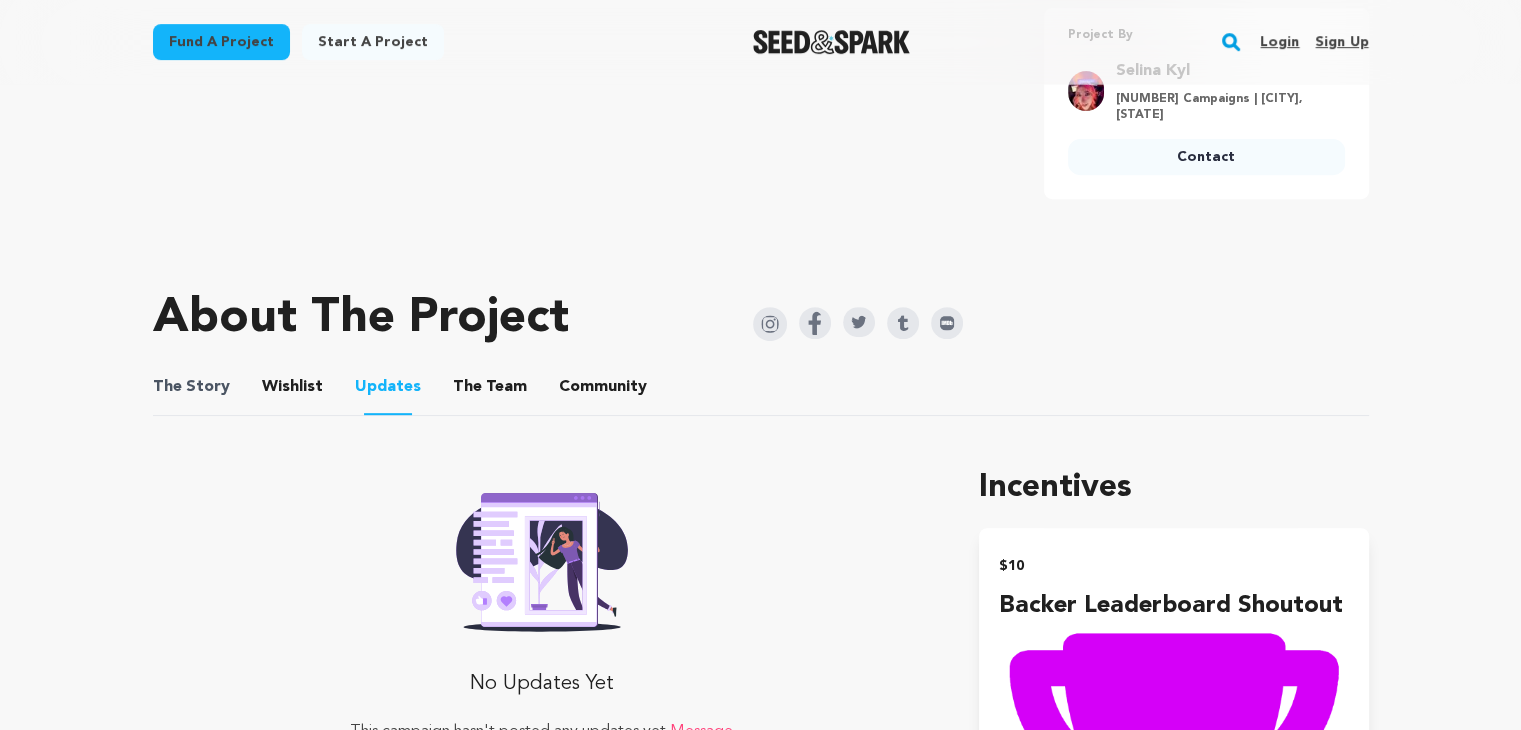 click on "The" at bounding box center (167, 387) 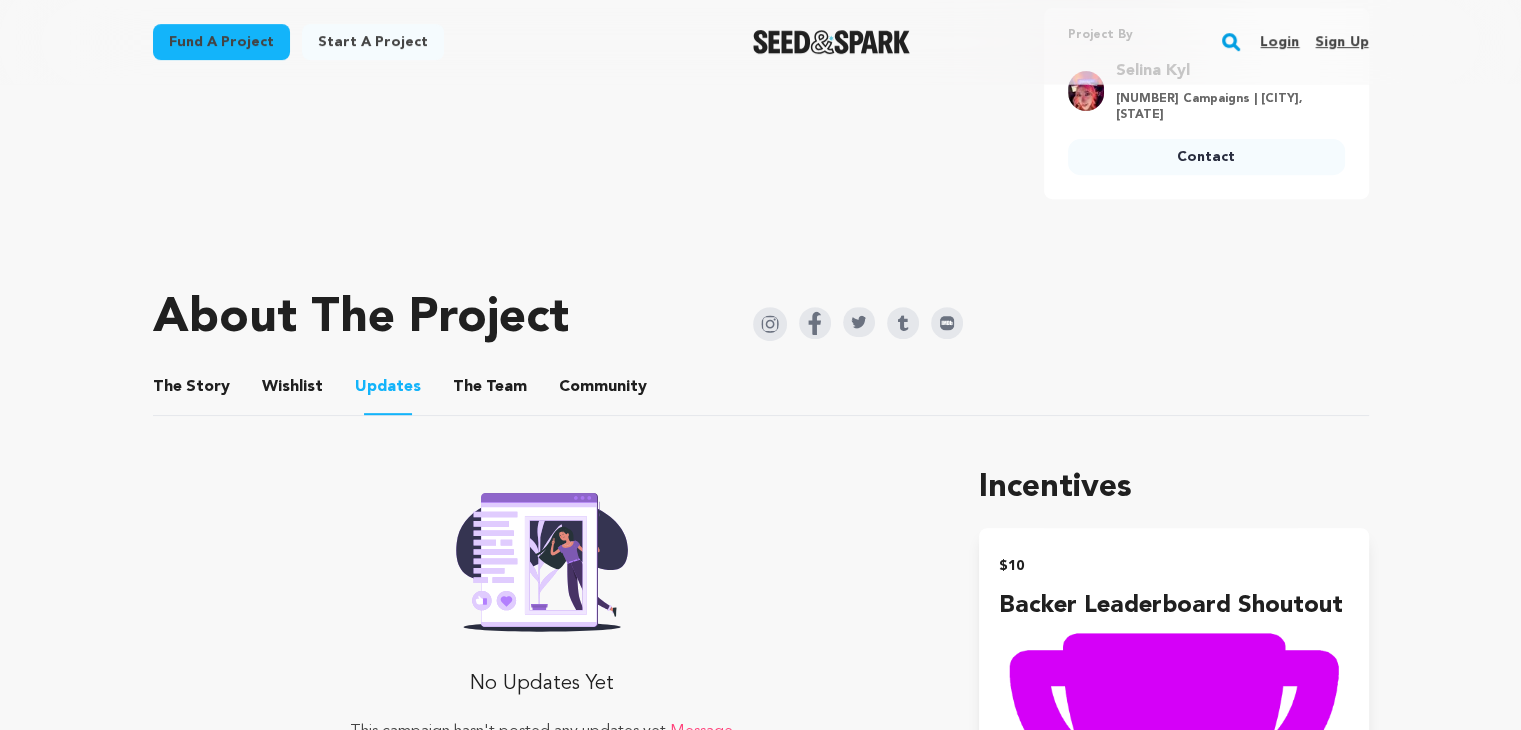 click on "Community" at bounding box center (603, 391) 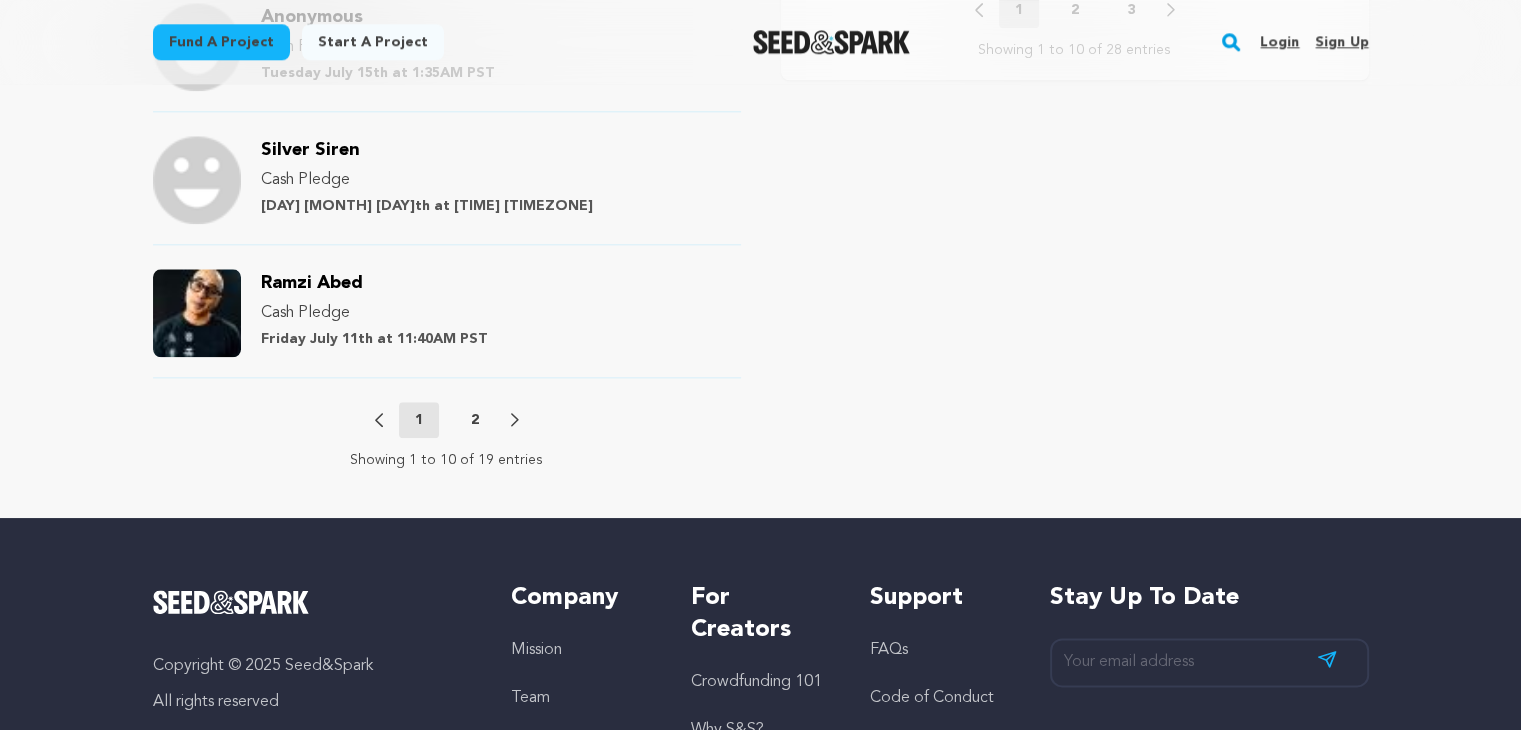 scroll, scrollTop: 2300, scrollLeft: 0, axis: vertical 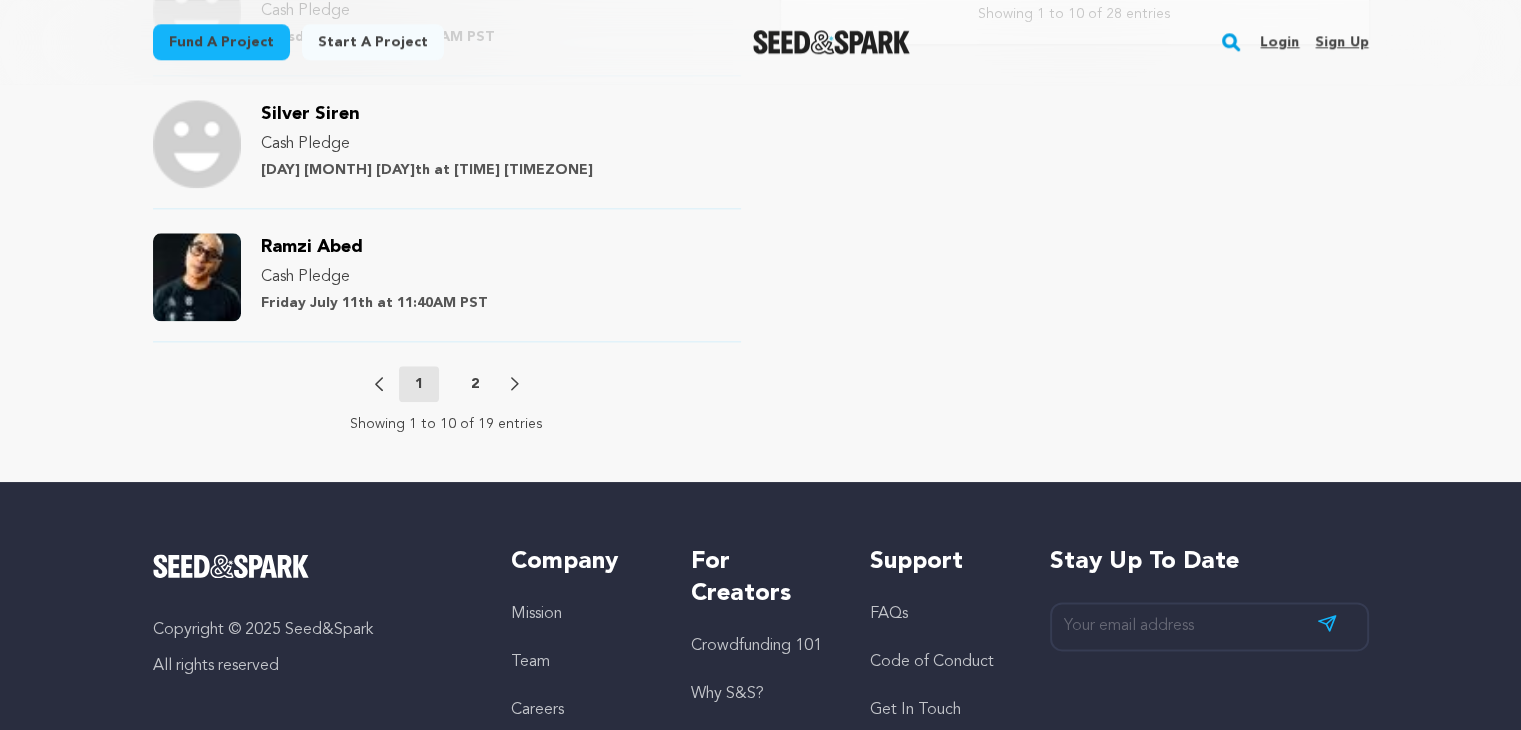 click on "2" at bounding box center (475, 384) 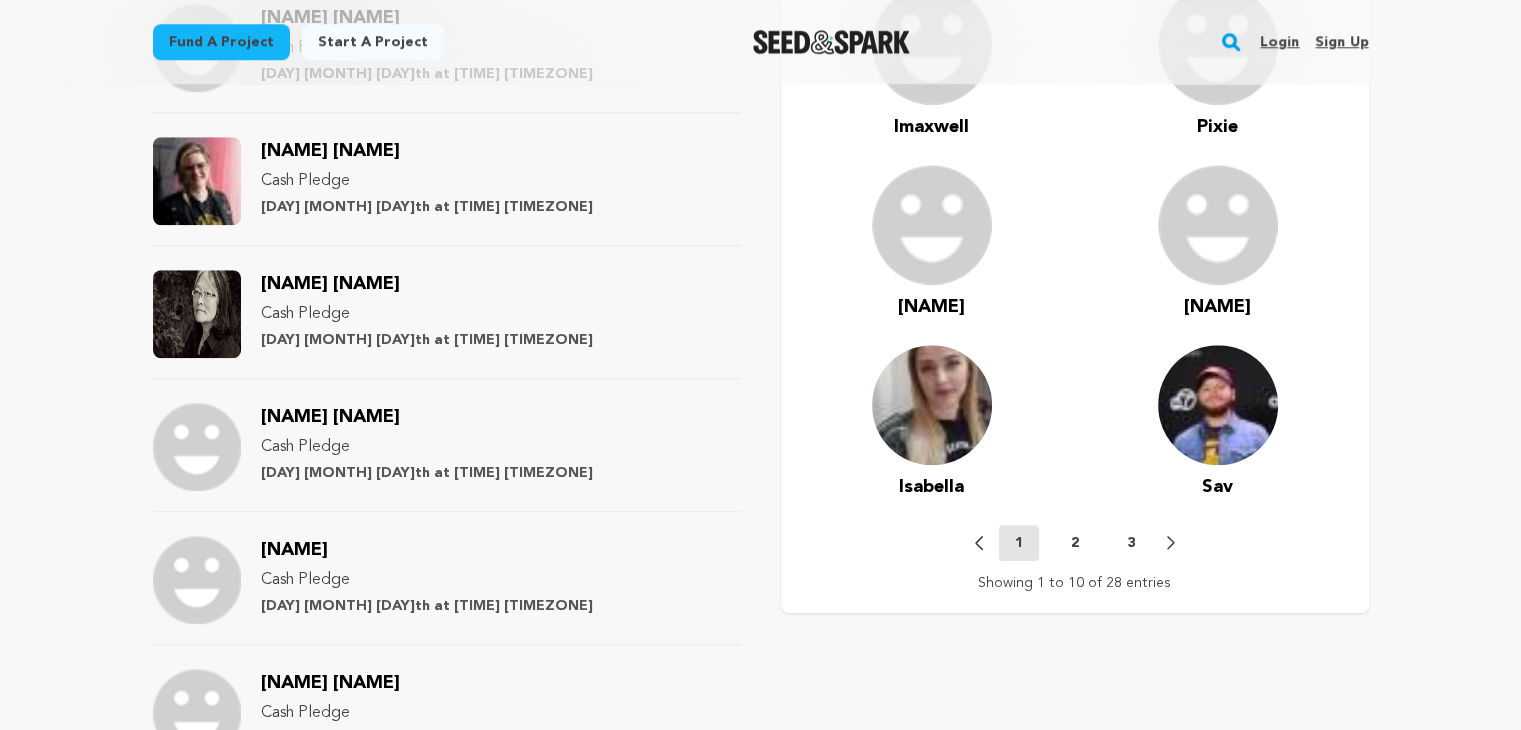 scroll, scrollTop: 1600, scrollLeft: 0, axis: vertical 